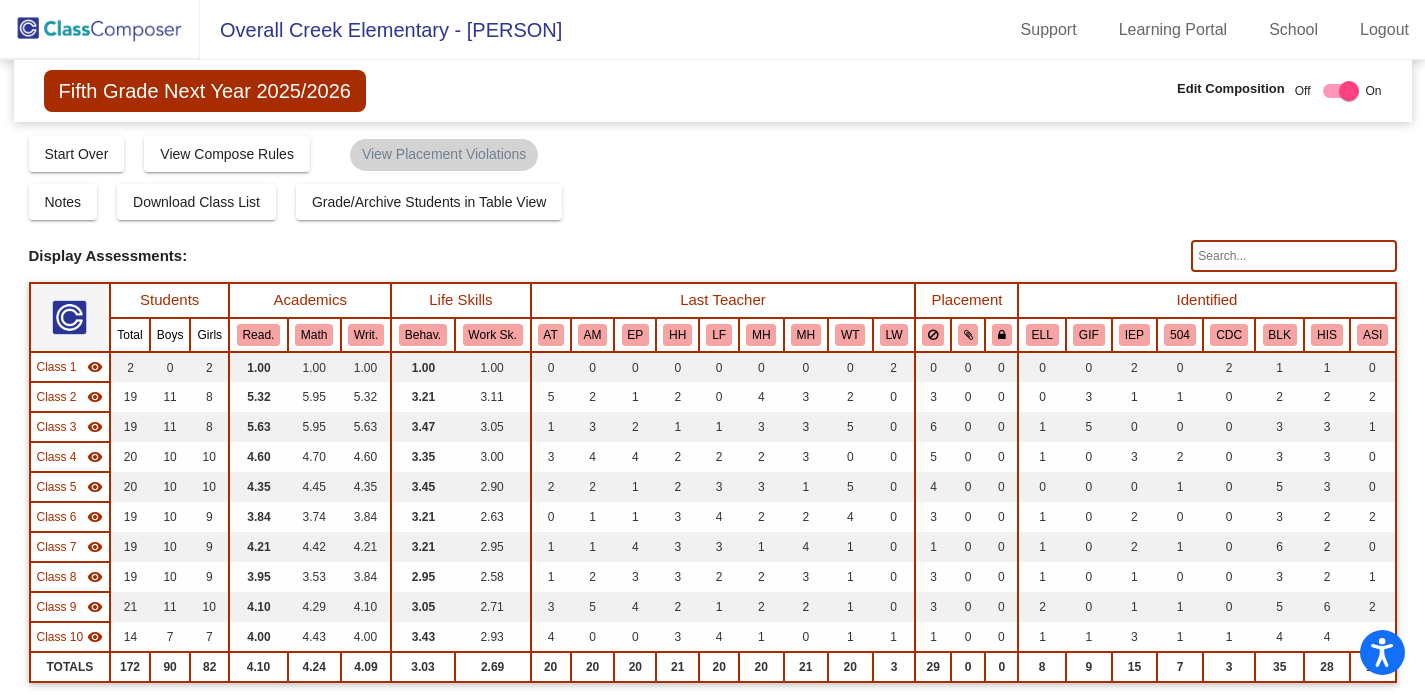scroll, scrollTop: 0, scrollLeft: 0, axis: both 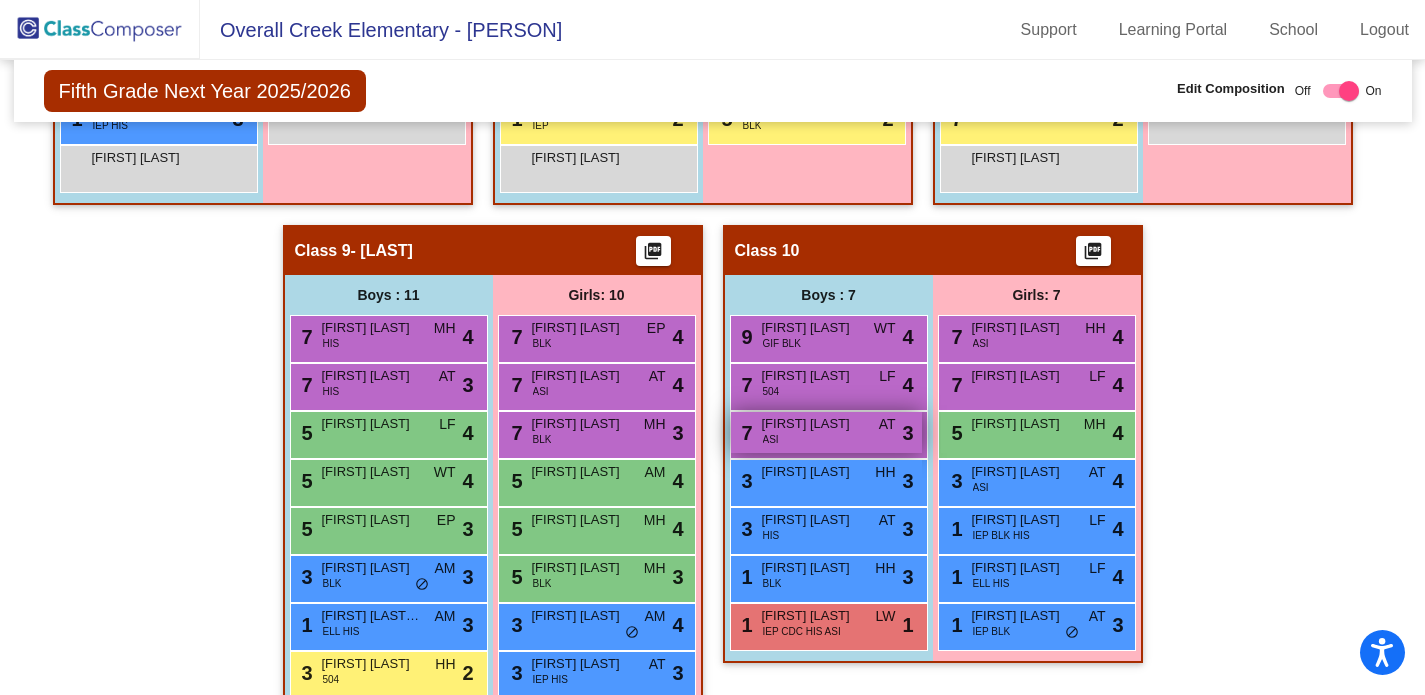 click on "AT" at bounding box center [887, 424] 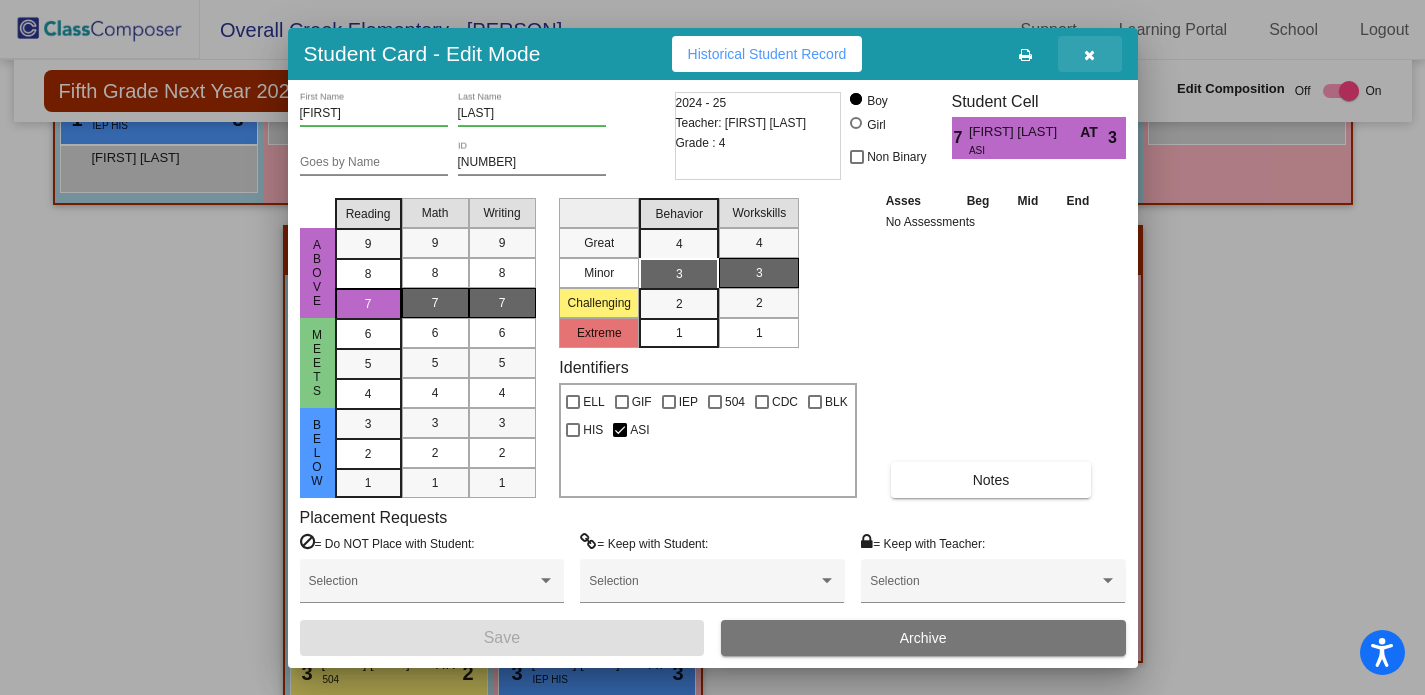 click at bounding box center [1089, 55] 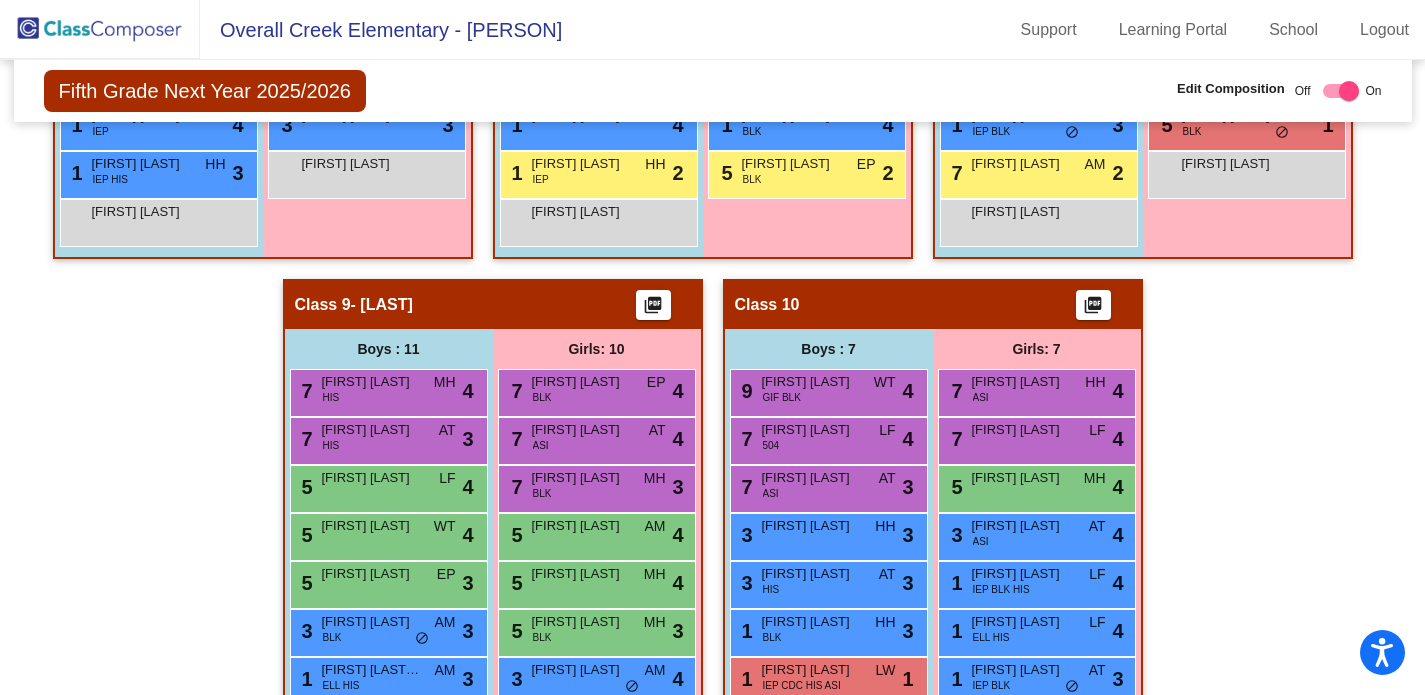 scroll, scrollTop: 2365, scrollLeft: 0, axis: vertical 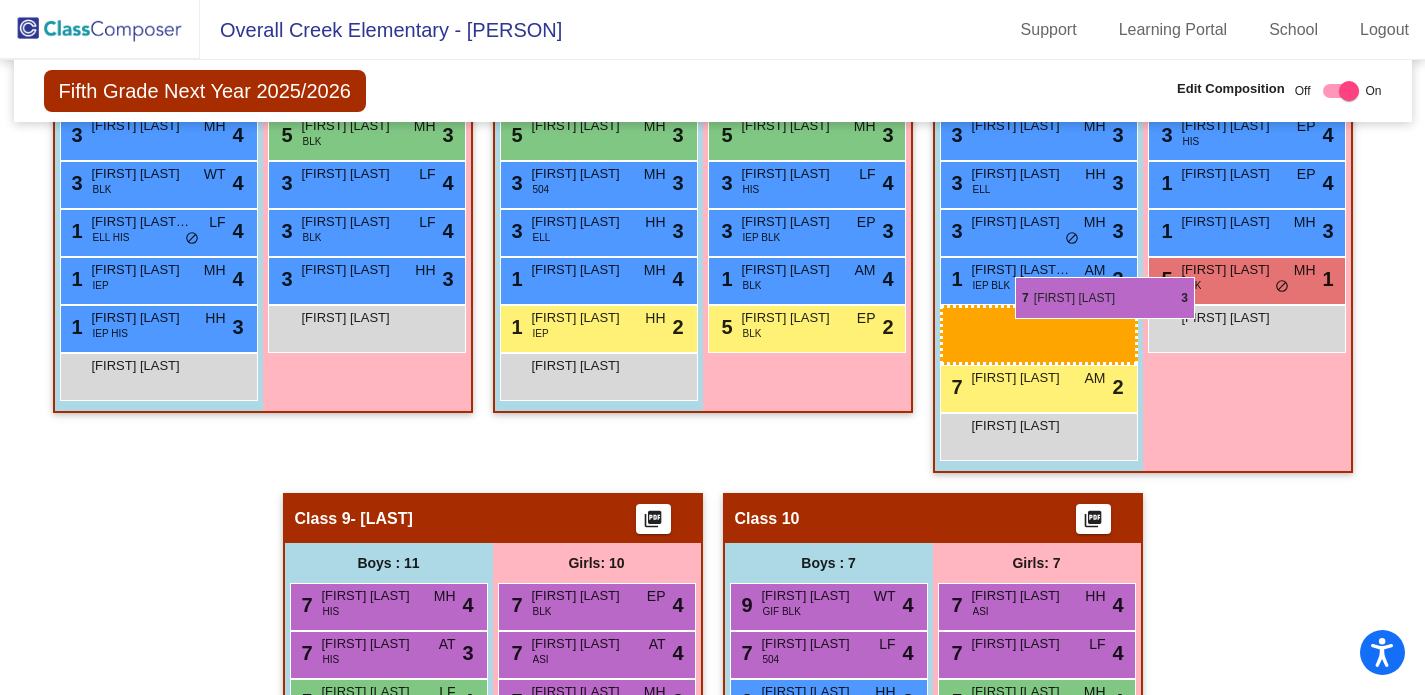 drag, startPoint x: 816, startPoint y: 570, endPoint x: 1015, endPoint y: 277, distance: 354.1892 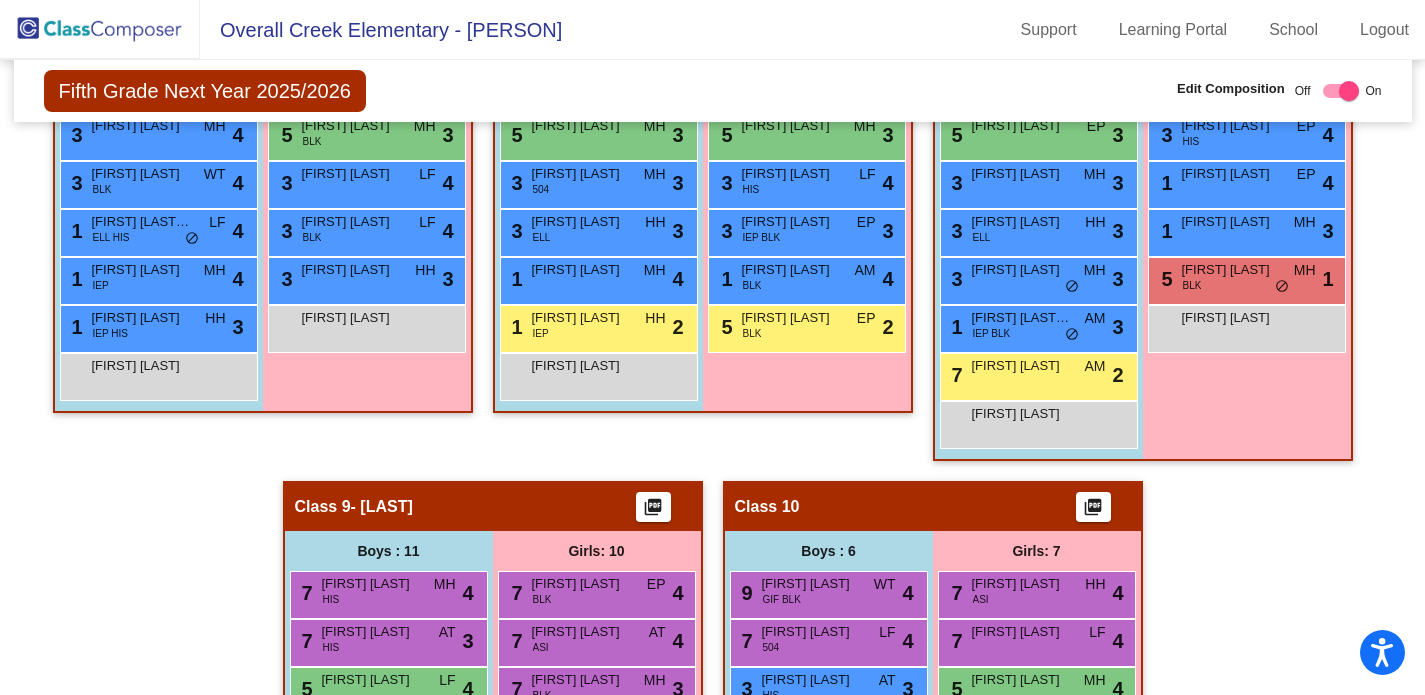 click 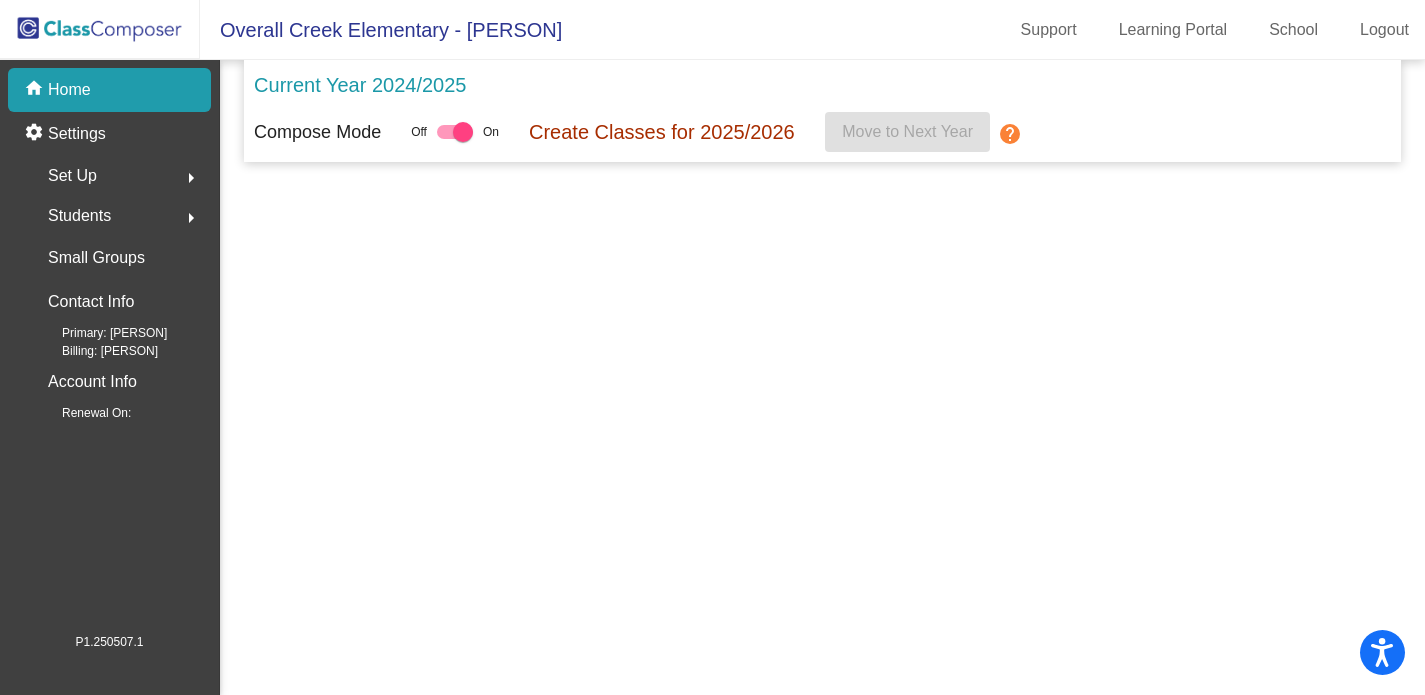 scroll, scrollTop: 0, scrollLeft: 0, axis: both 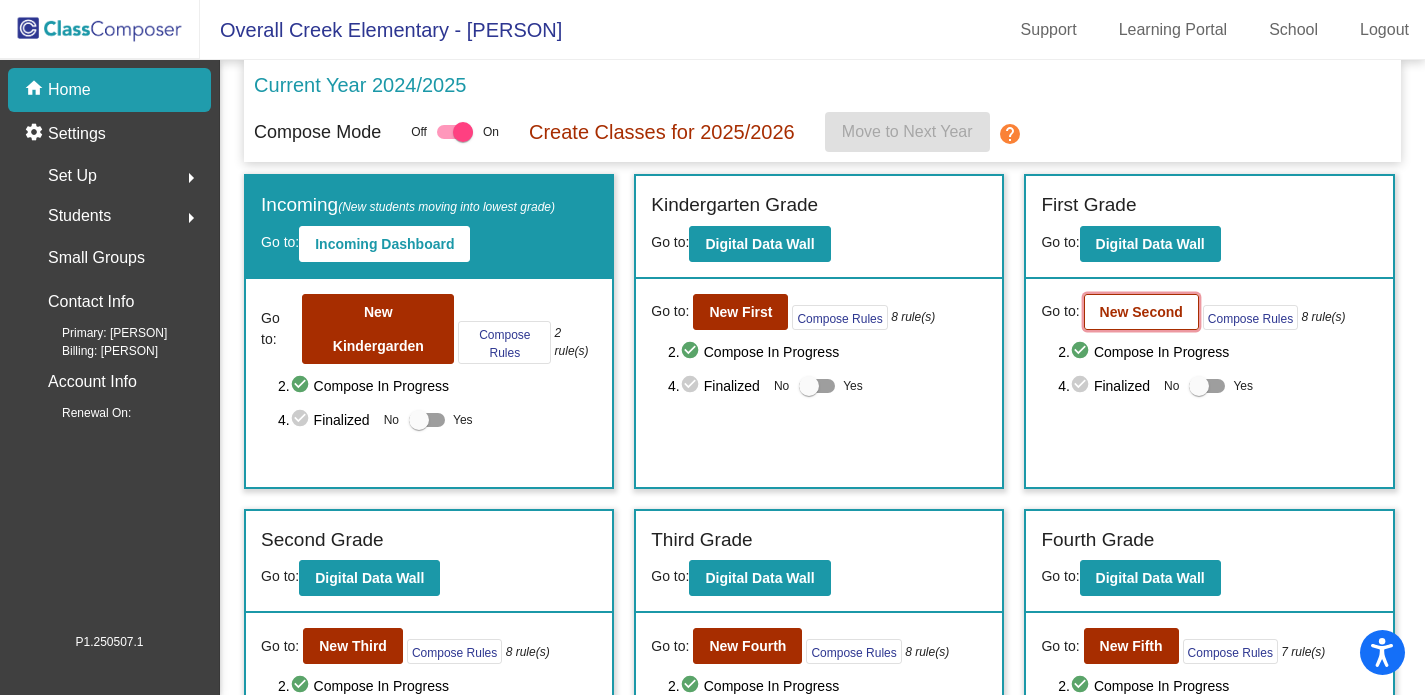 click on "New Second" 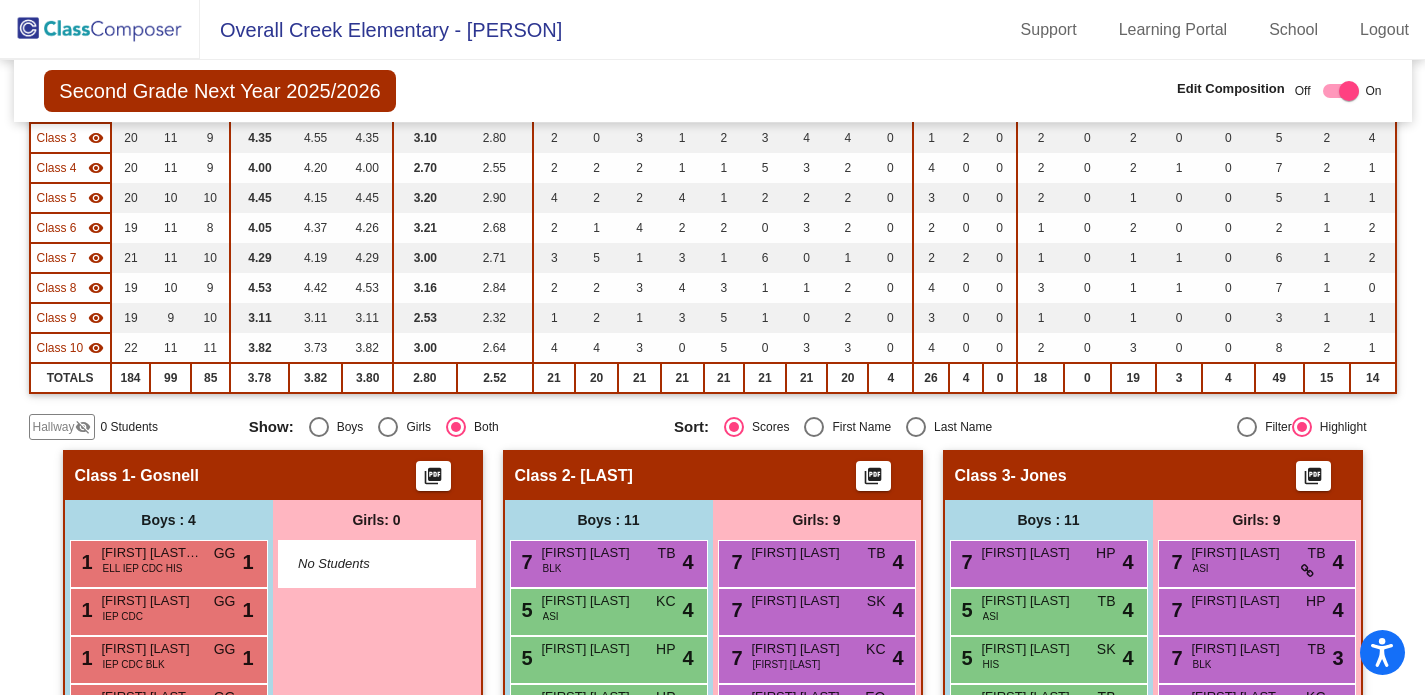 scroll, scrollTop: 504, scrollLeft: 0, axis: vertical 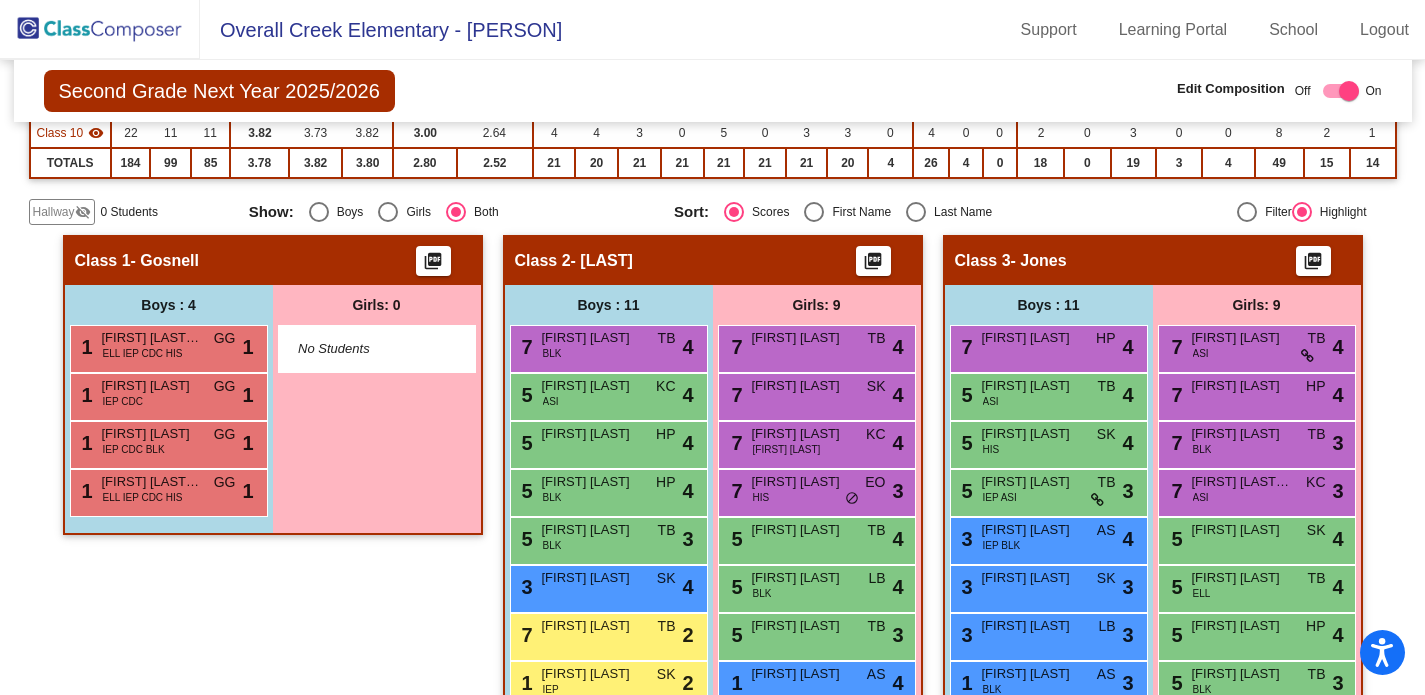 click on "Hallway" 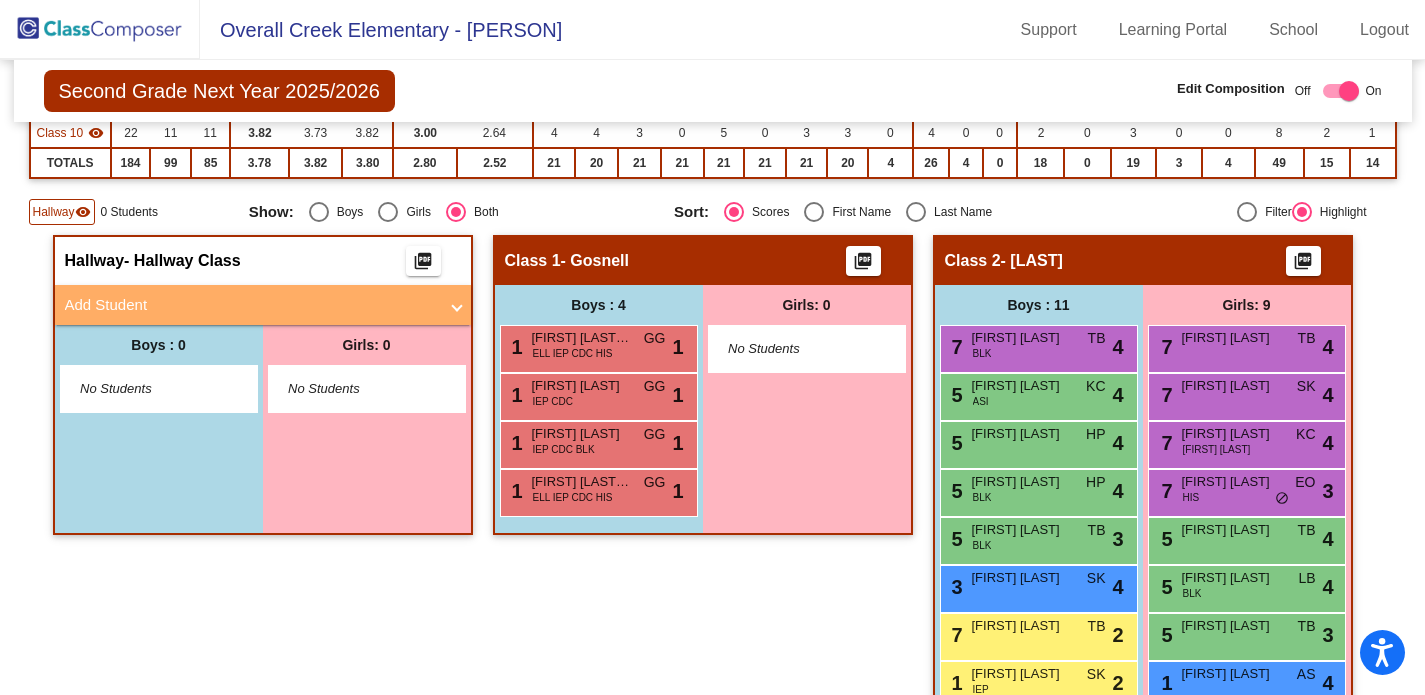 click on "Add Student" at bounding box center [263, 305] 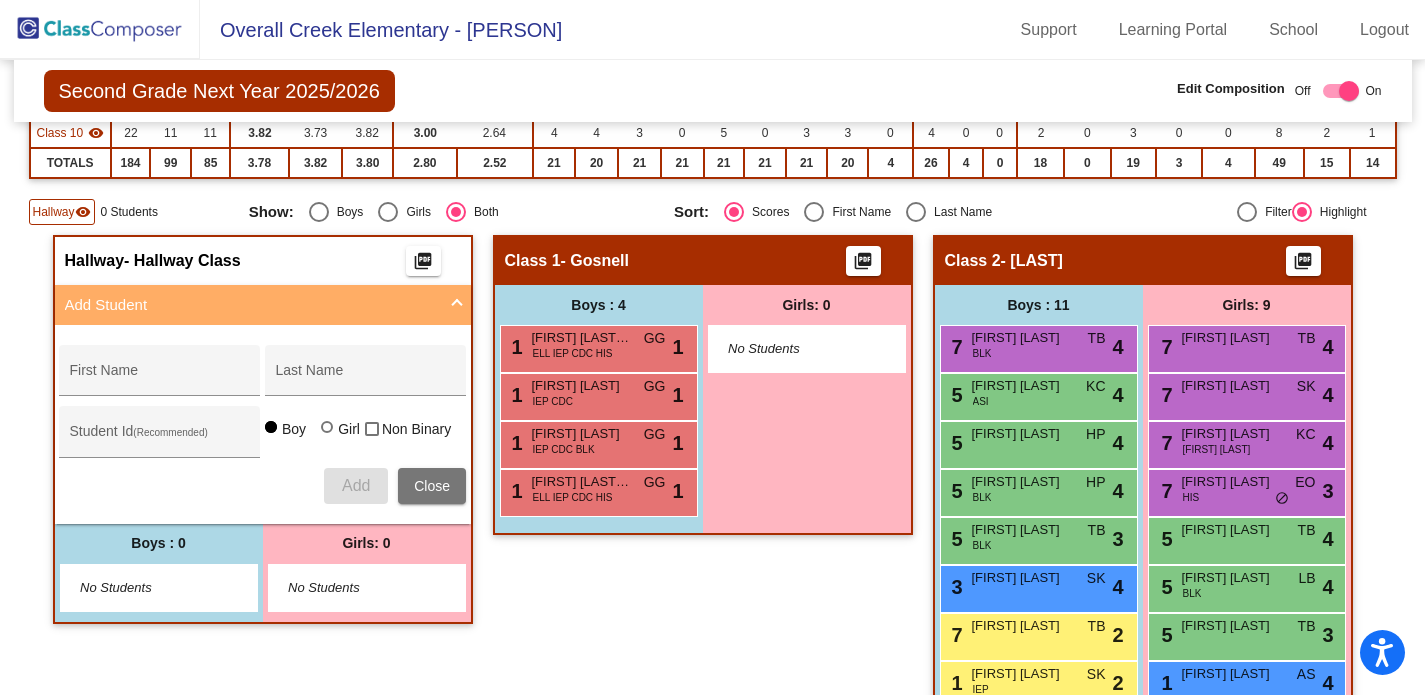 click on "Add Student" at bounding box center (259, 305) 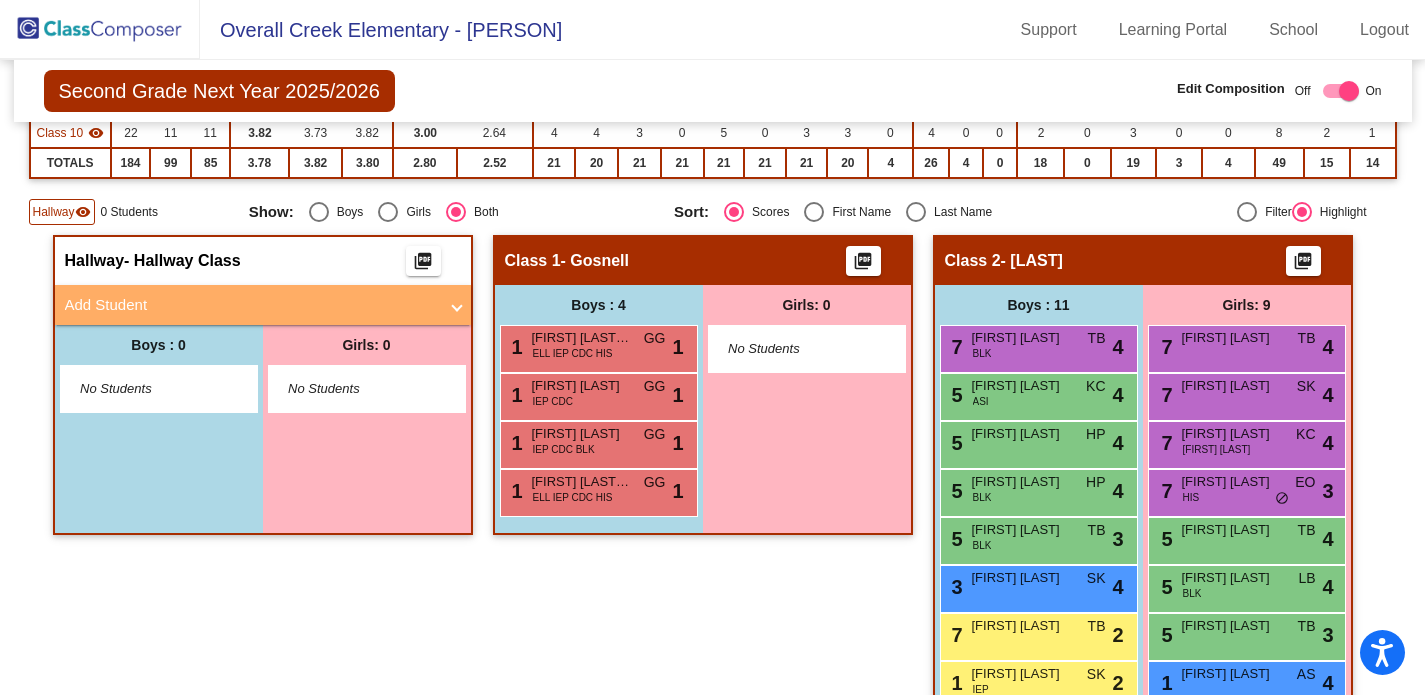 click at bounding box center (457, 305) 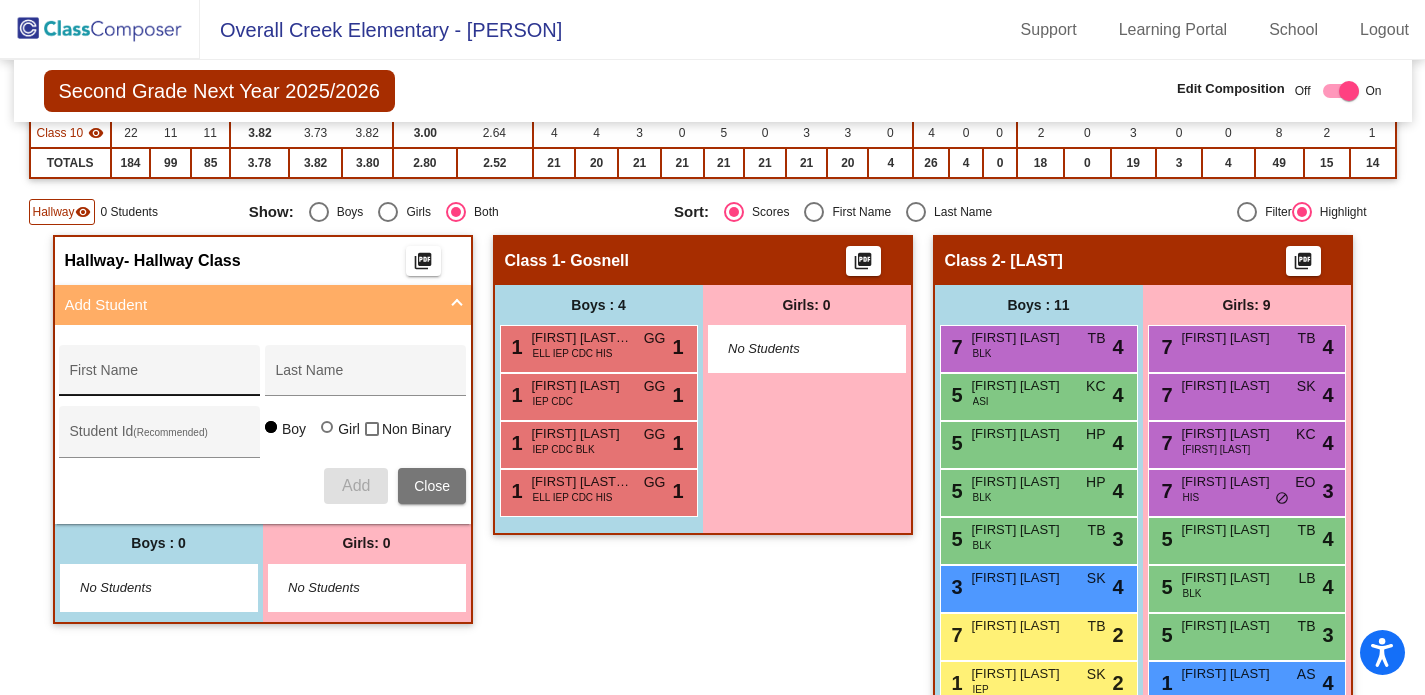 click on "First Name" at bounding box center [160, 376] 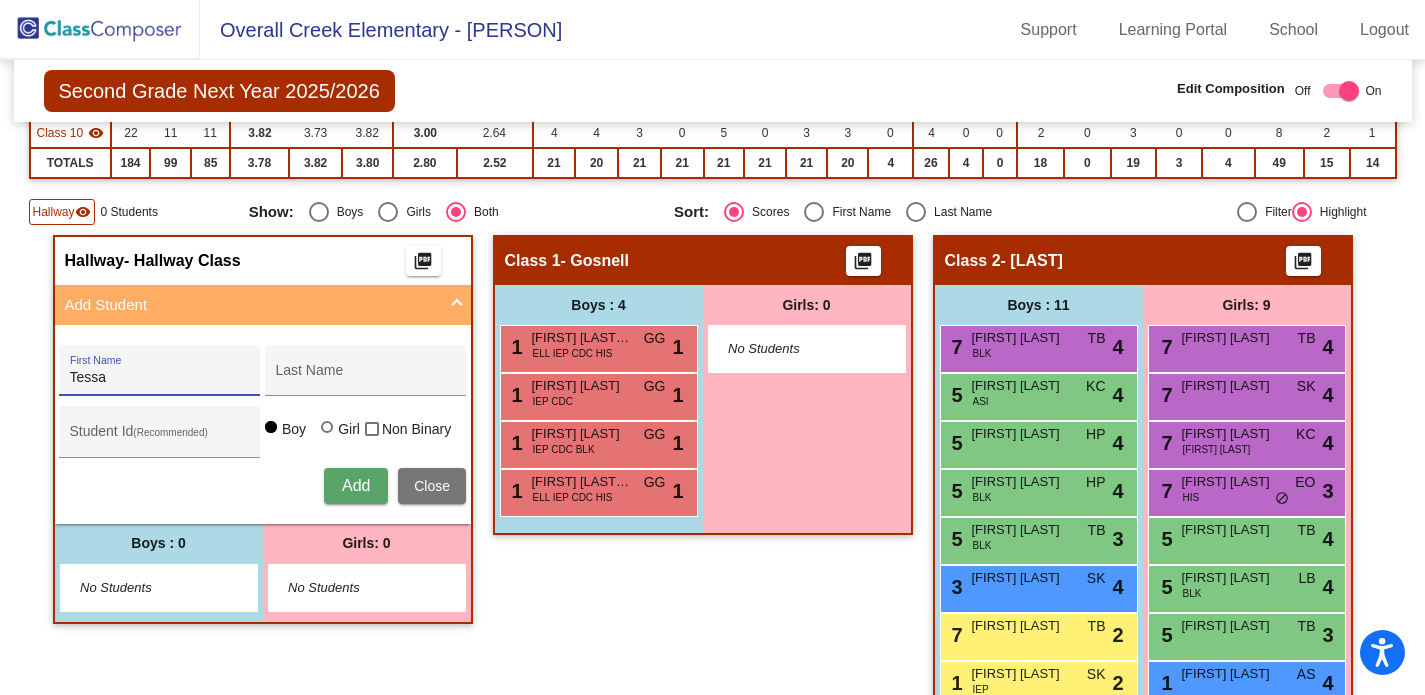 type on "Tessa" 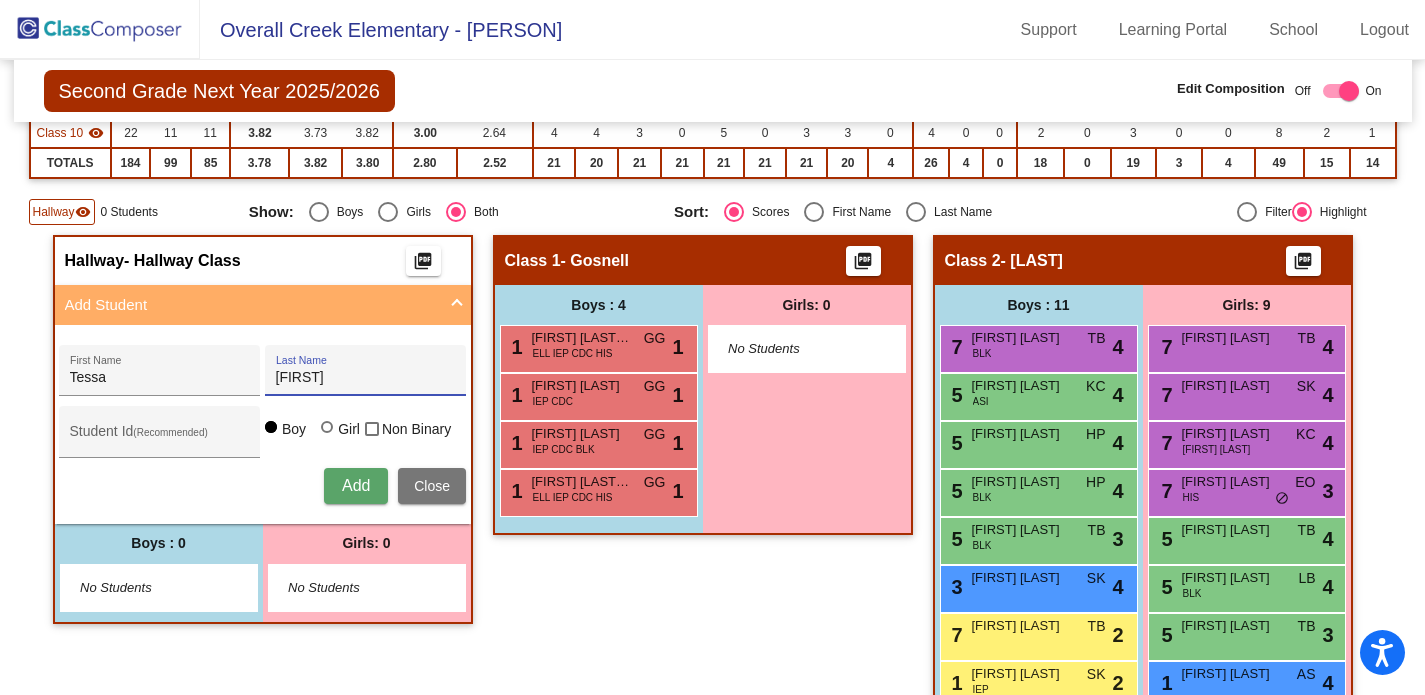 type on "[FIRST]" 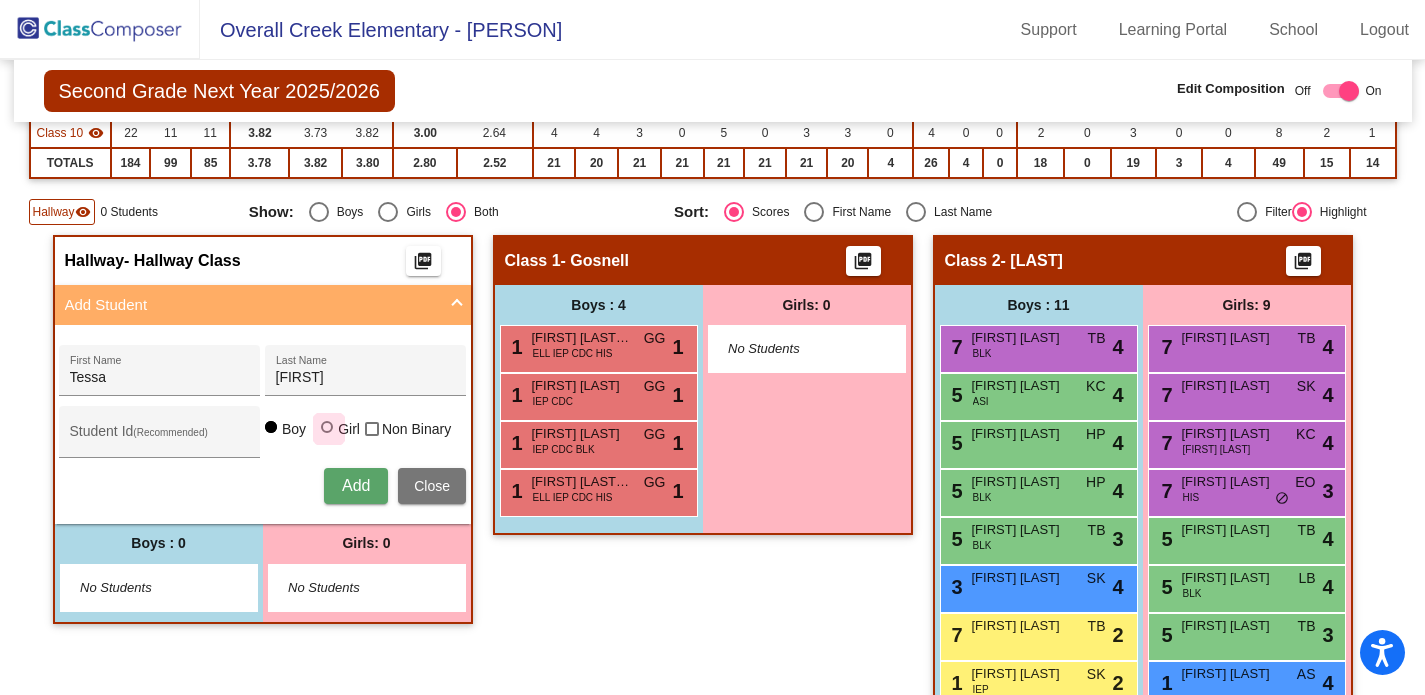 click at bounding box center (329, 429) 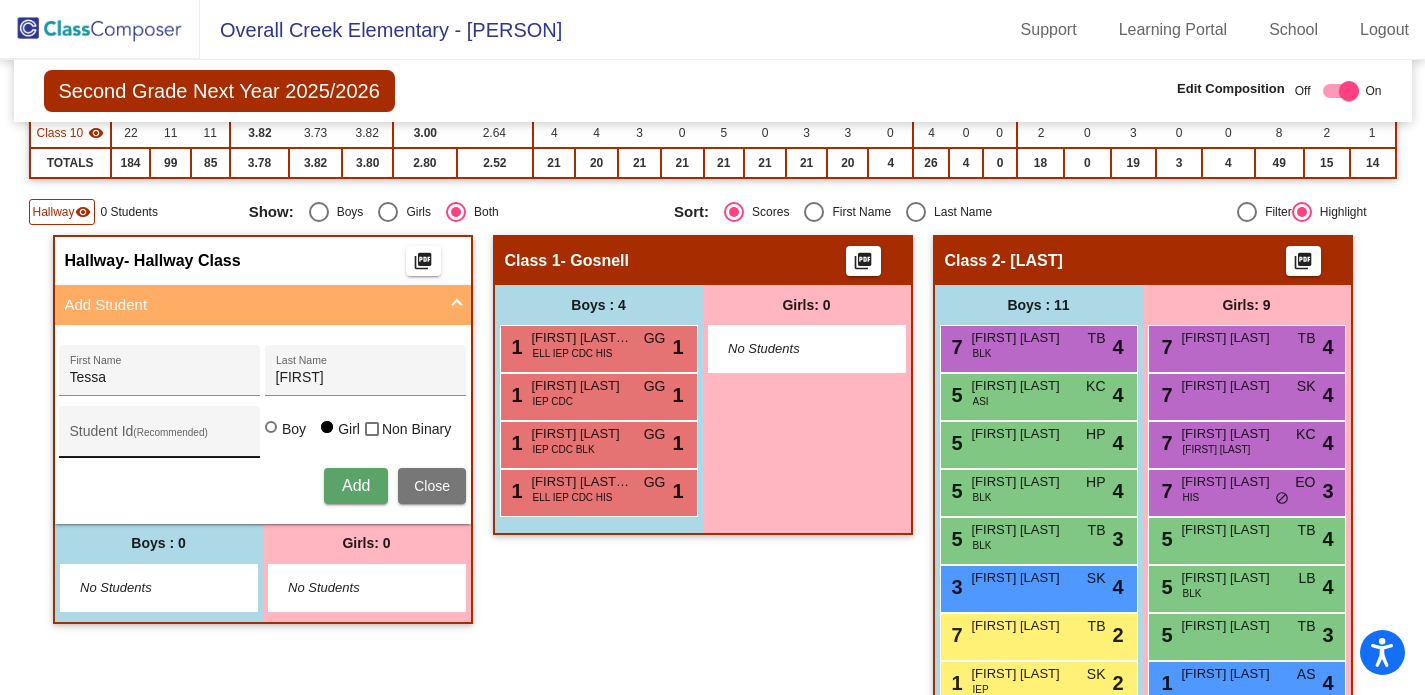 click on "Student Id  (Recommended)" at bounding box center (160, 437) 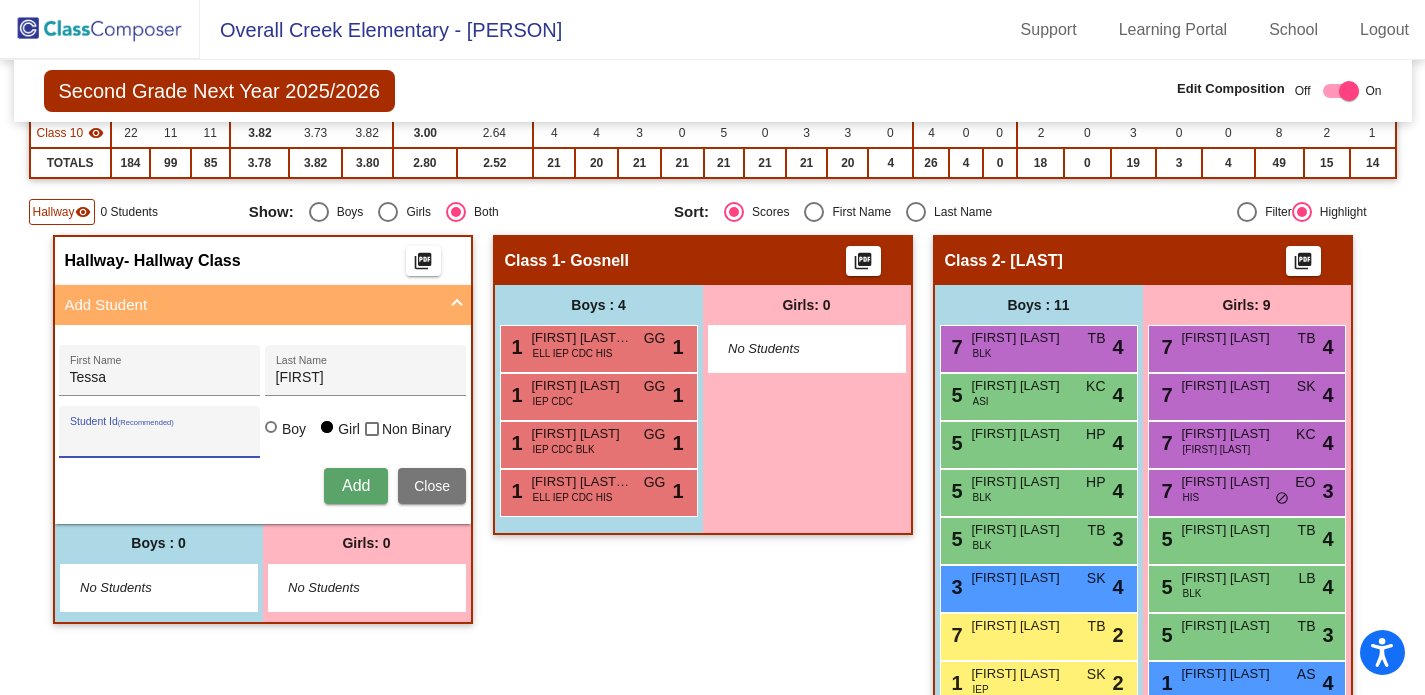 click on "Student Id  (Recommended)" at bounding box center [160, 437] 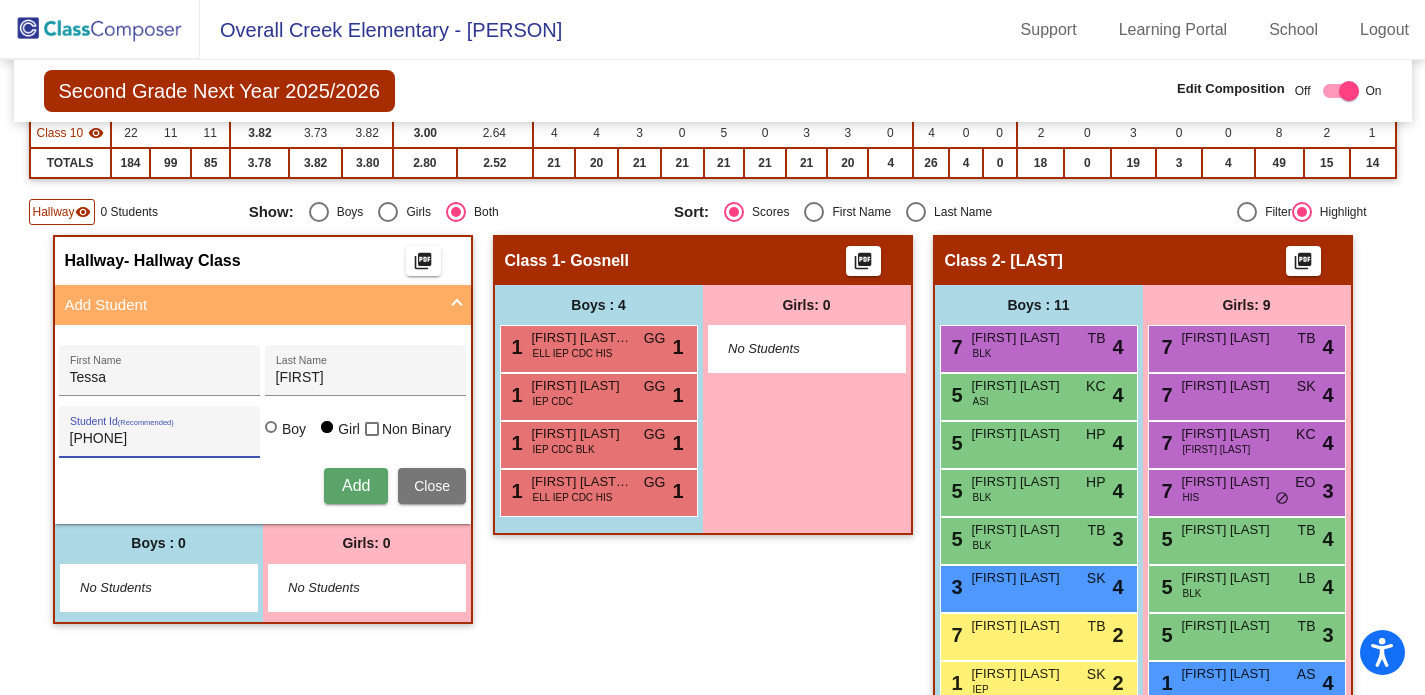 type on "[PHONE]" 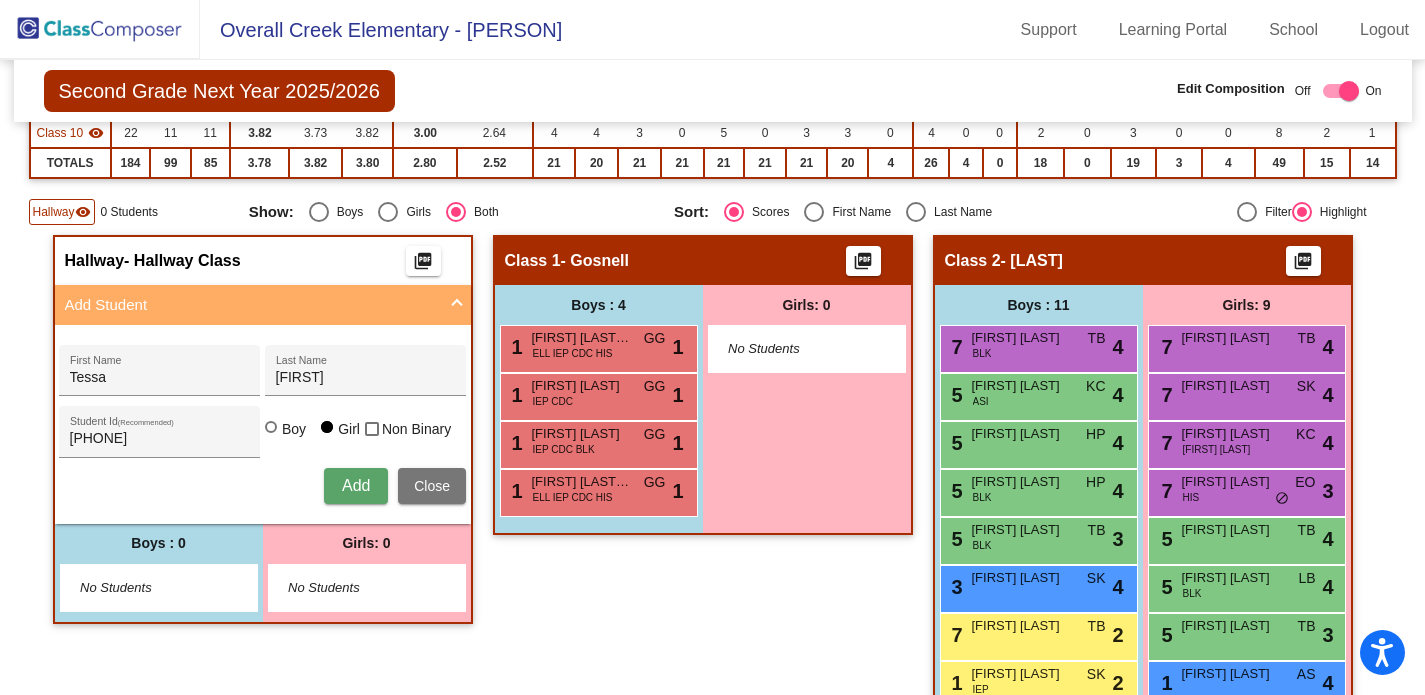 type 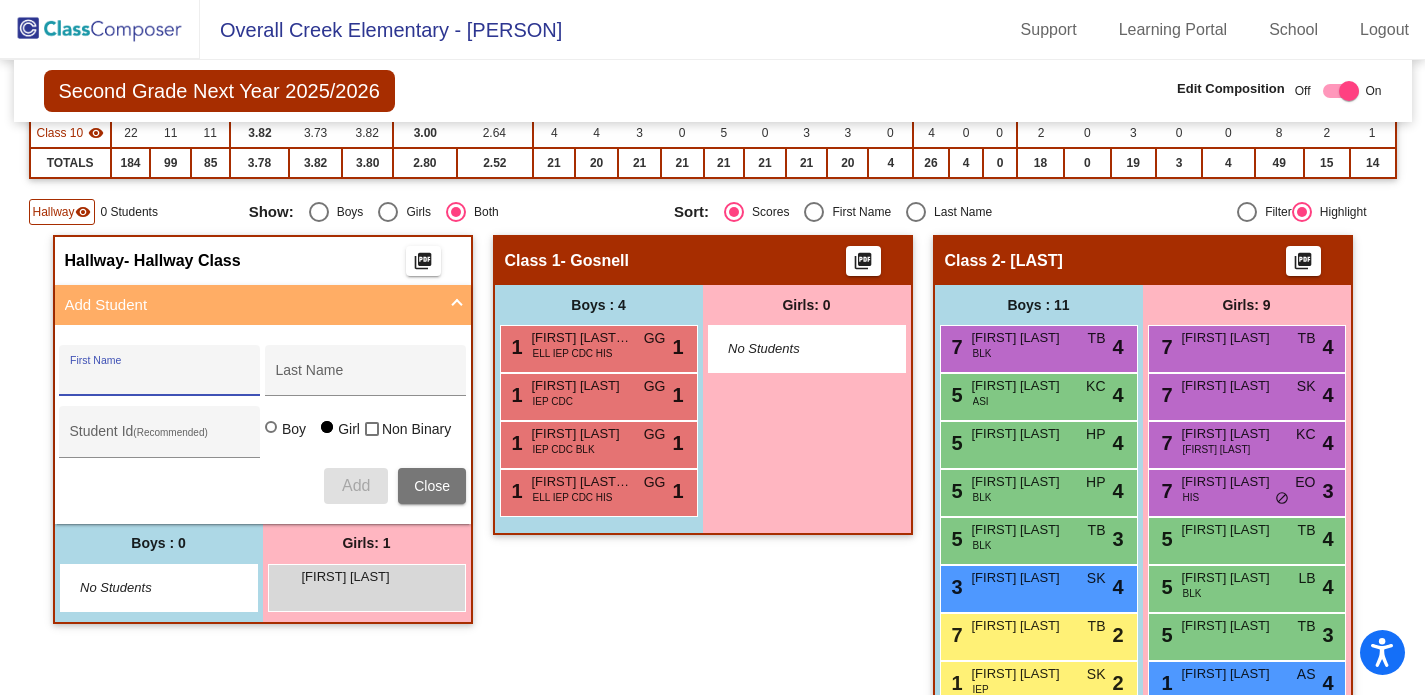 click on "Class 1   - [LAST]  picture_as_pdf  Add Student  First Name Last Name Student Id  (Recommended)   Boy   Girl   Non Binary Add Close  Boys : 4  1[FIRST] [LAST] [LAST] IEP CDC HIS GG lock do_not_disturb_alt 1 1[FIRST] [LAST] IEP CDC GG lock do_not_disturb_alt 1 1[FIRST] [LAST] IEP CDC BLK GG lock do_not_disturb_alt 1 1[FIRST] [LAST] [LAST] ELL IEP CDC HIS GG lock do_not_disturb_alt 1 Girls: 0   No Students" 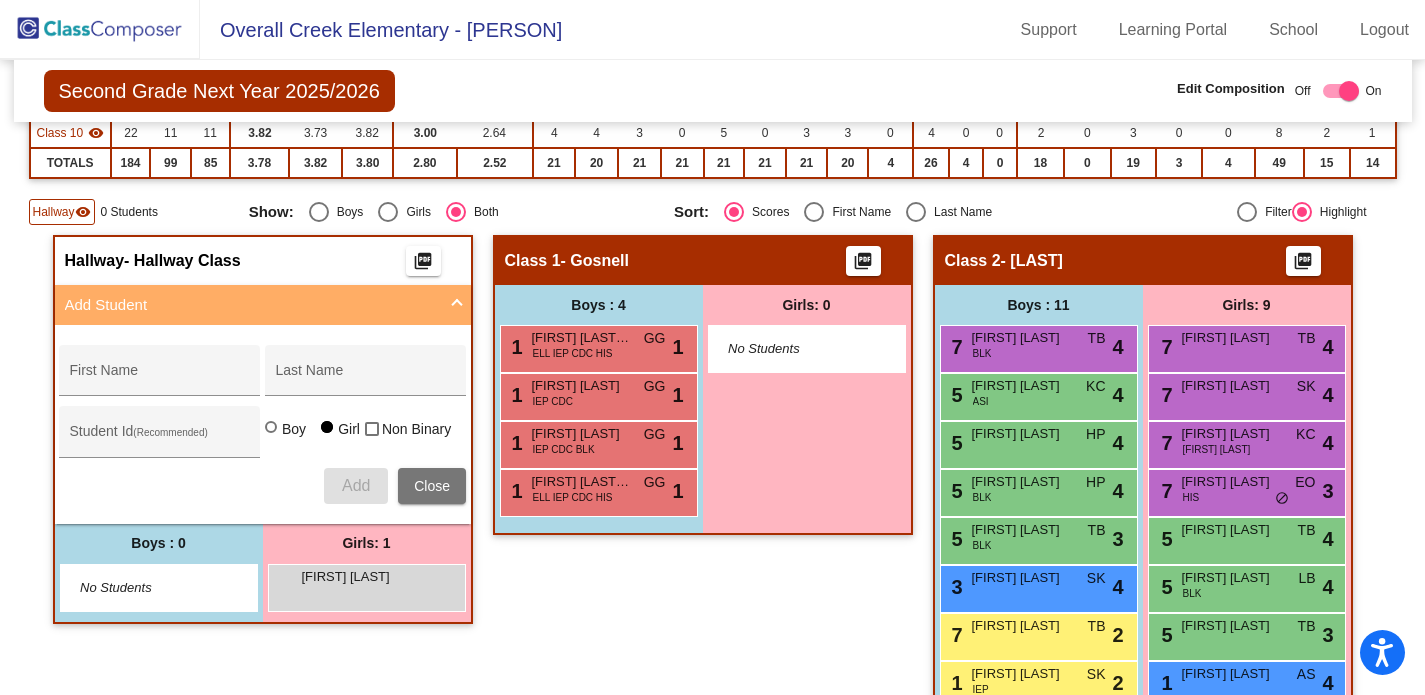 scroll, scrollTop: 110, scrollLeft: 0, axis: vertical 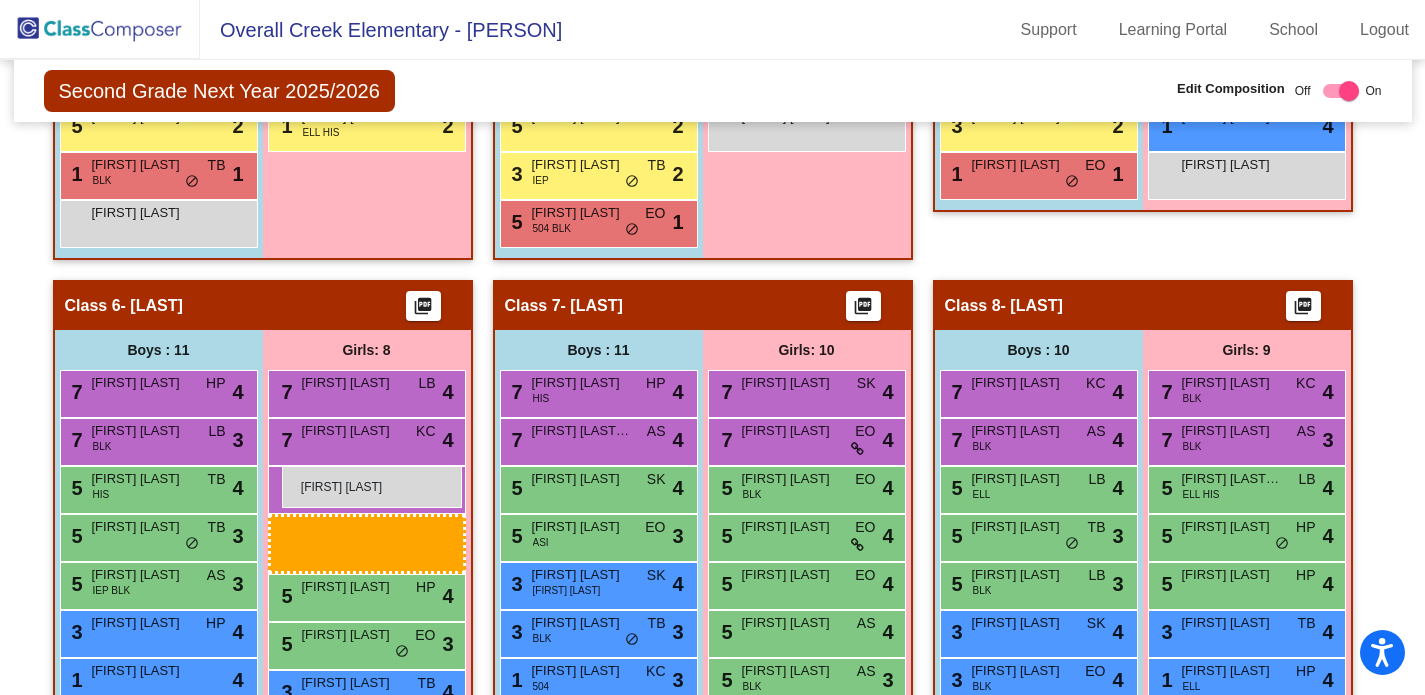 drag, startPoint x: 389, startPoint y: 270, endPoint x: 282, endPoint y: 466, distance: 223.30472 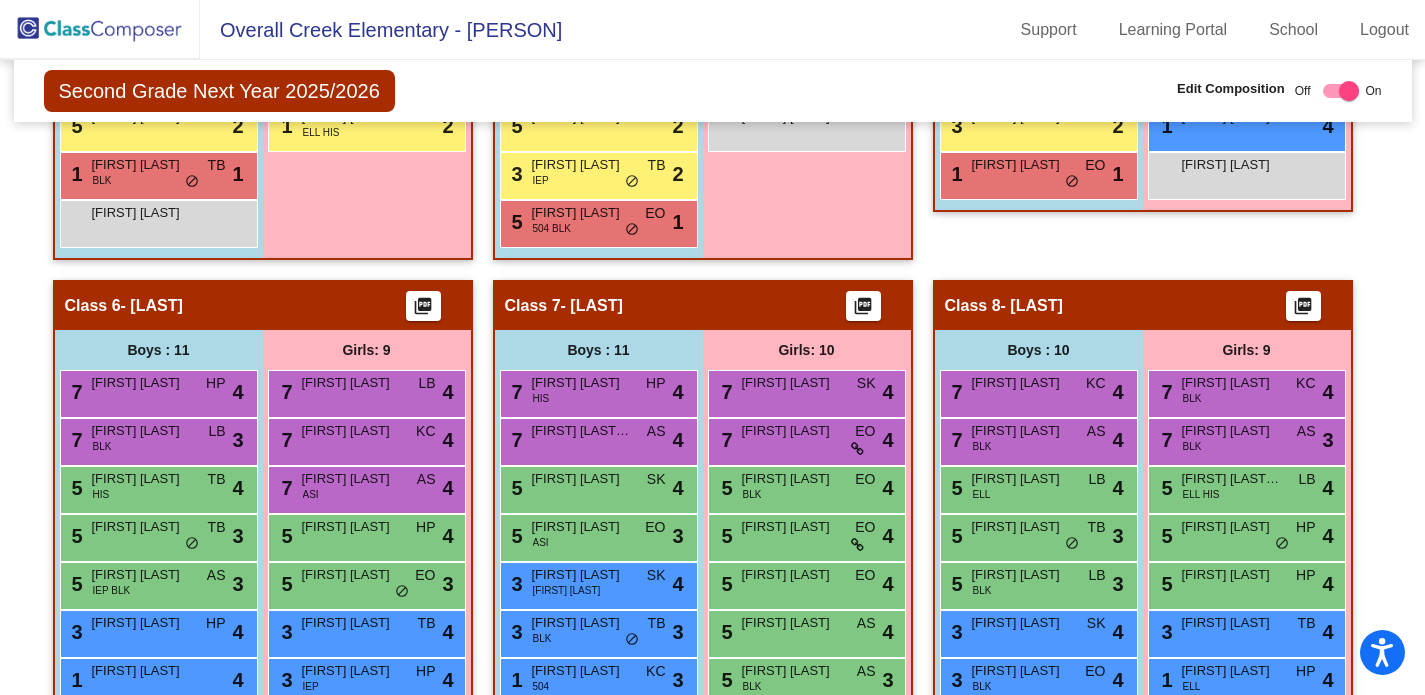 click 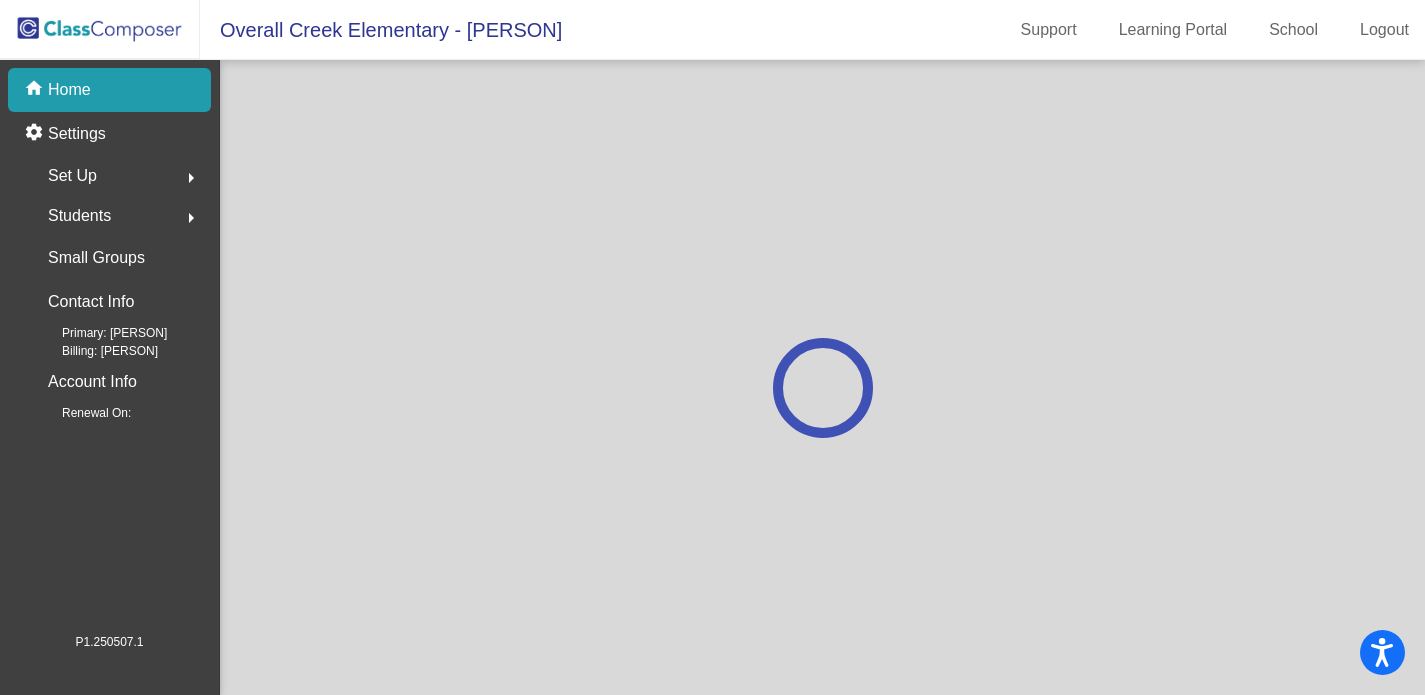 scroll, scrollTop: 0, scrollLeft: 0, axis: both 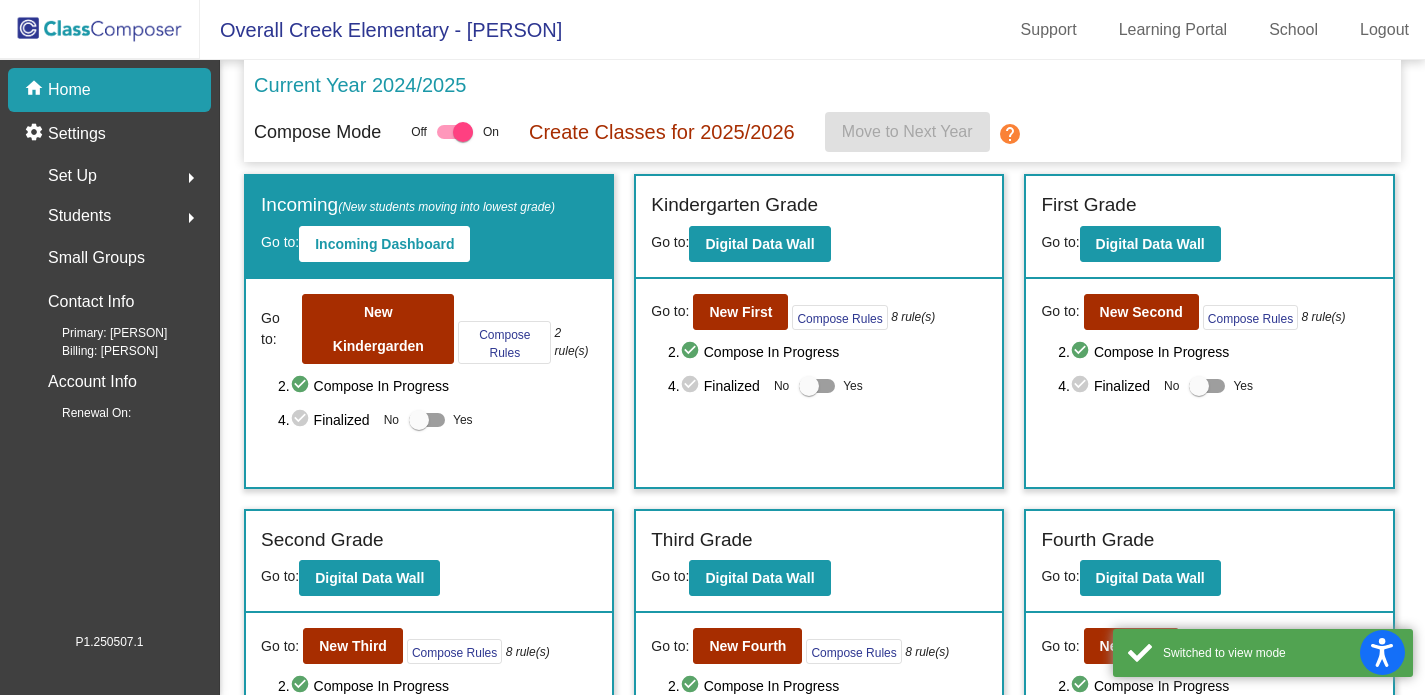 click on "Go to:  New Kindergarden  Compose Rules     2 rule(s)  2.  check_circle  Compose In Progress   4.  check_circle  Finalized  No   Yes" 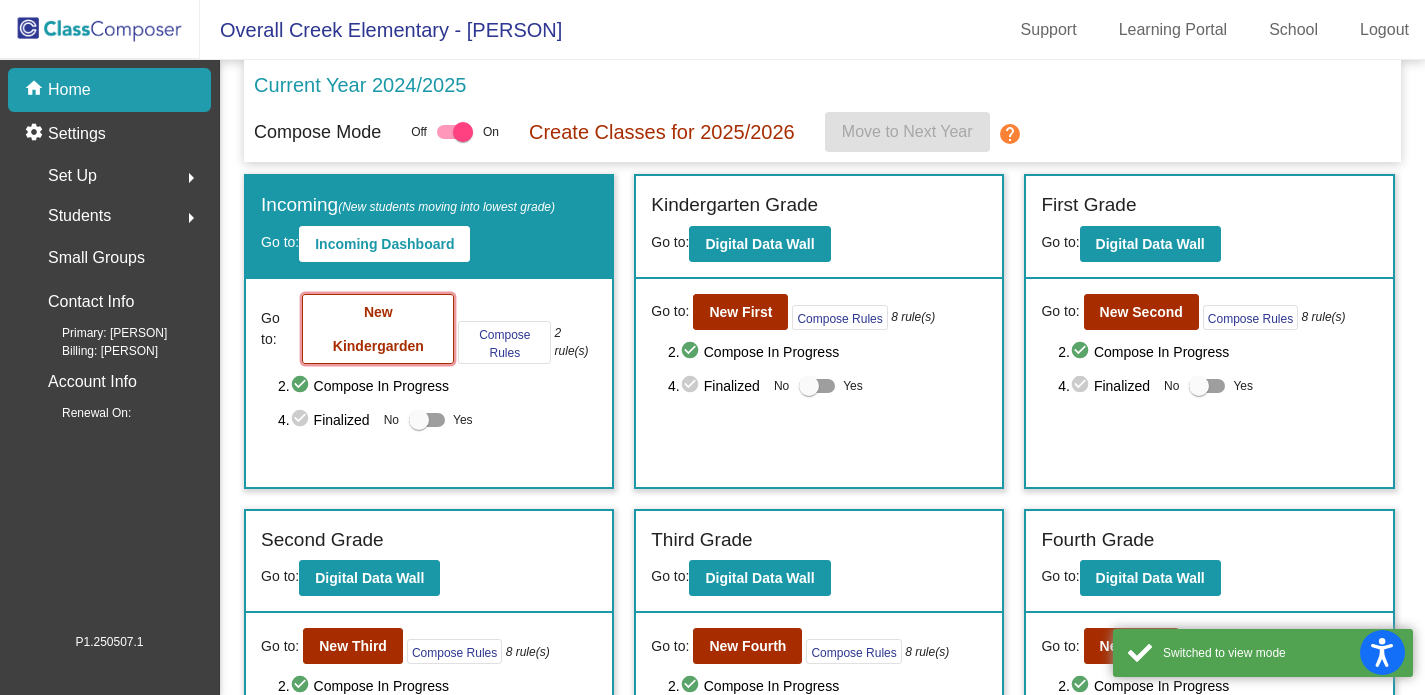 click on "New Kindergarden" 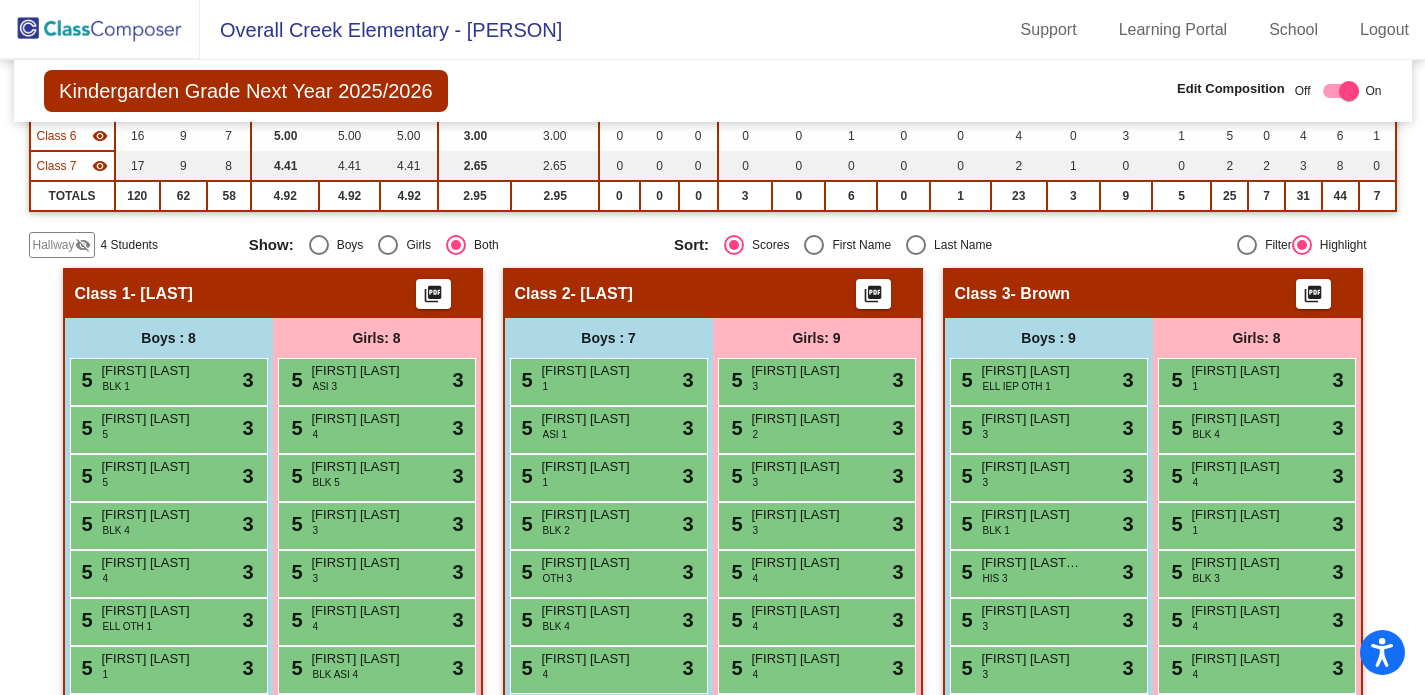 scroll, scrollTop: 382, scrollLeft: 0, axis: vertical 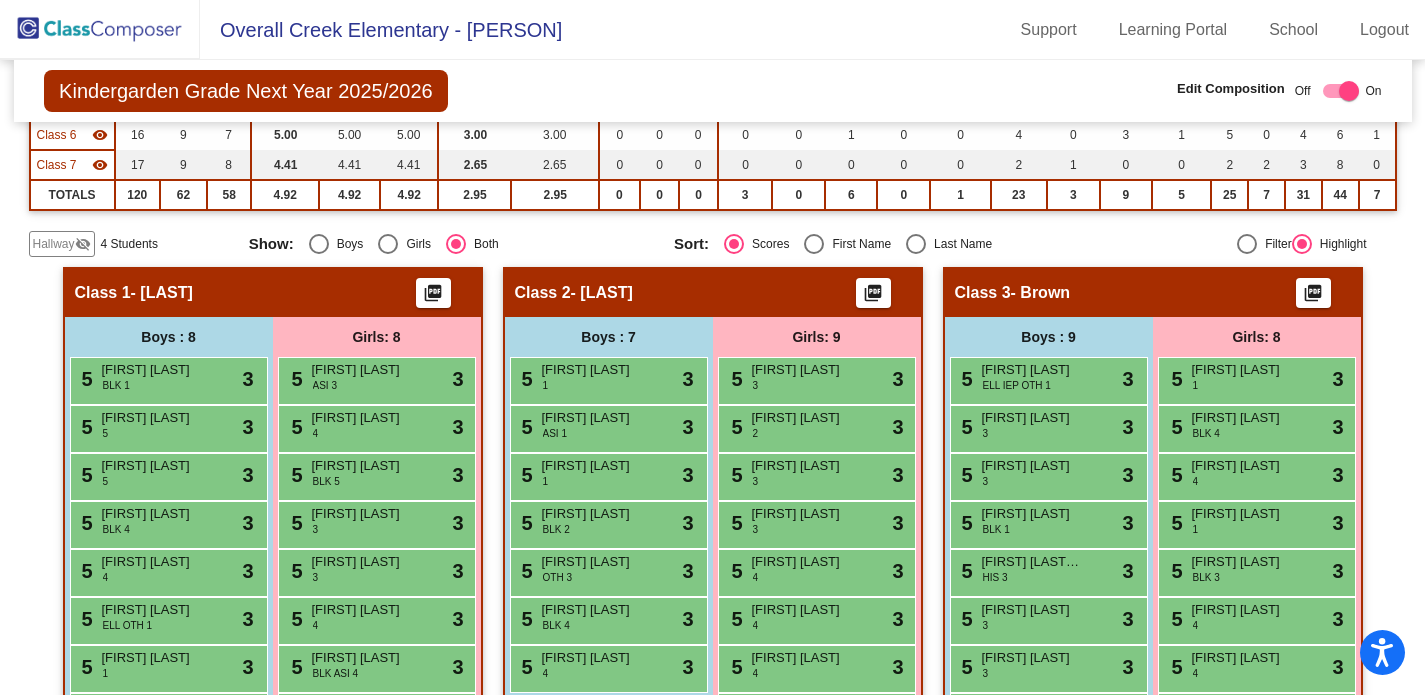 click on "Hallway" 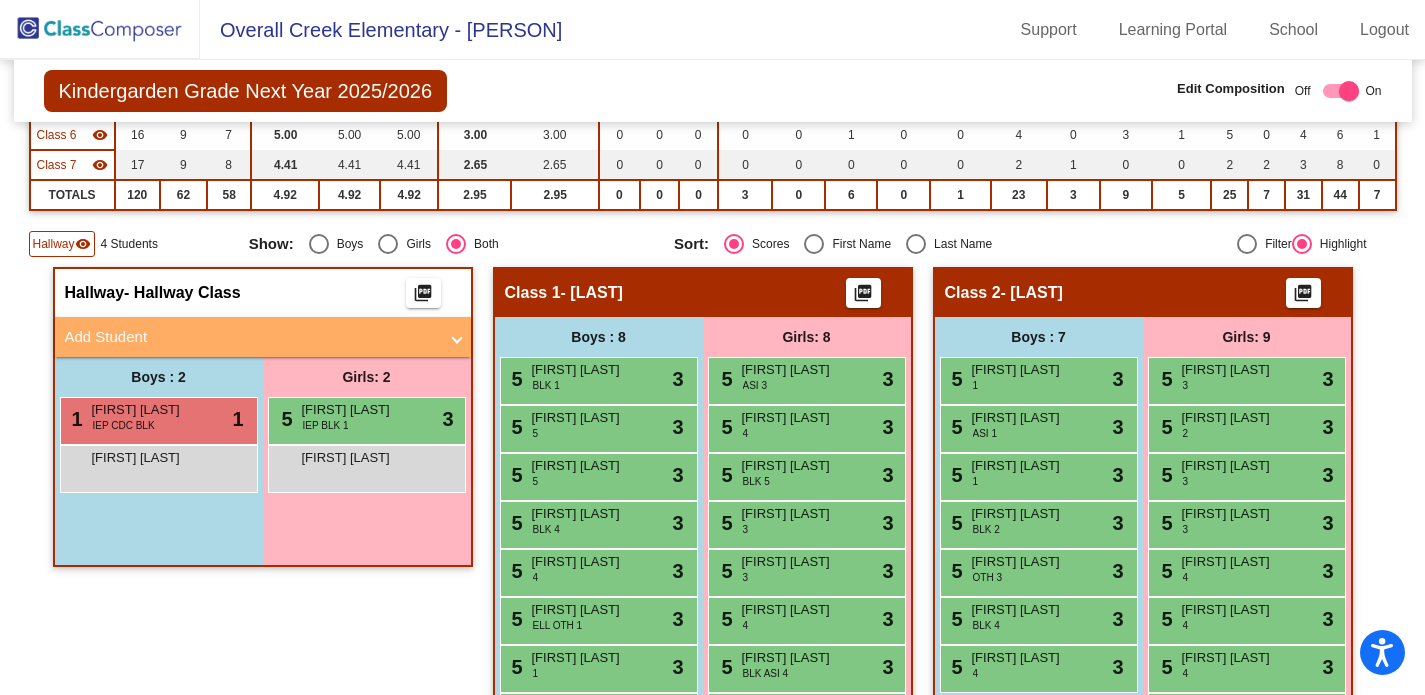 click on "Add Student" at bounding box center [259, 337] 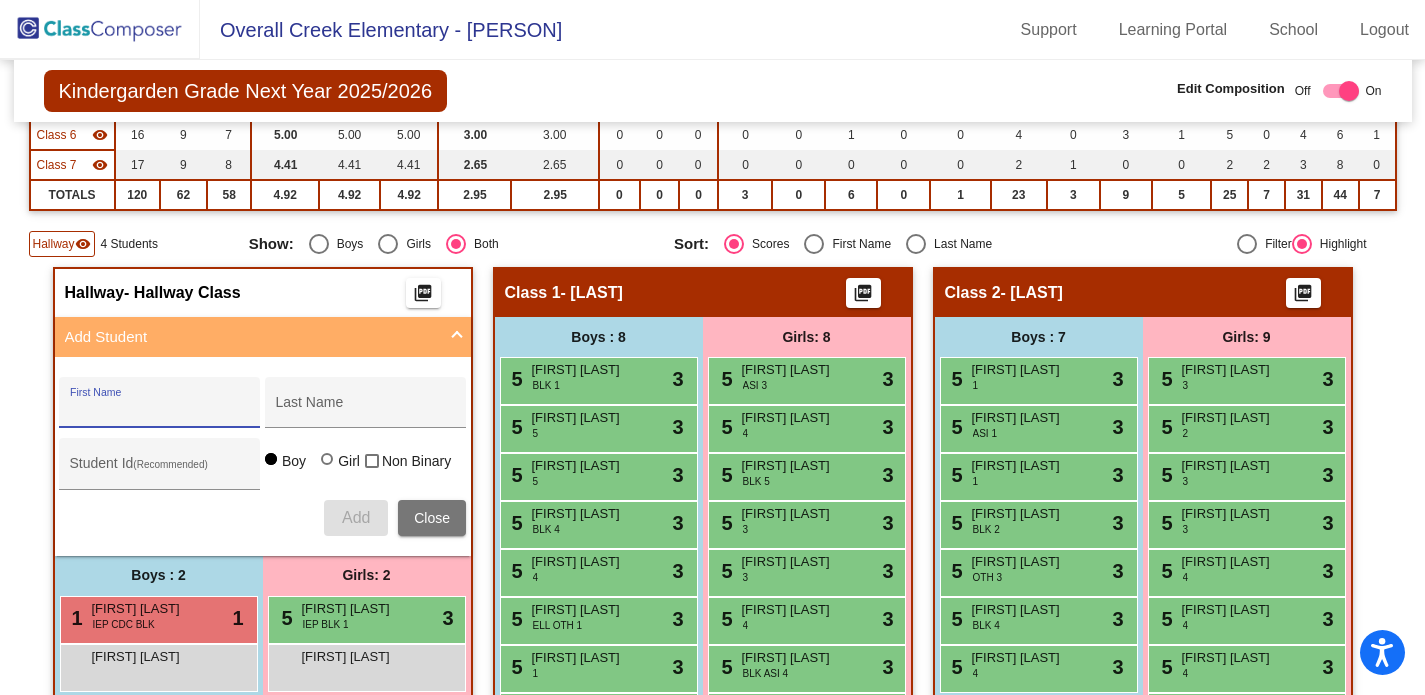 click on "First Name" at bounding box center [160, 410] 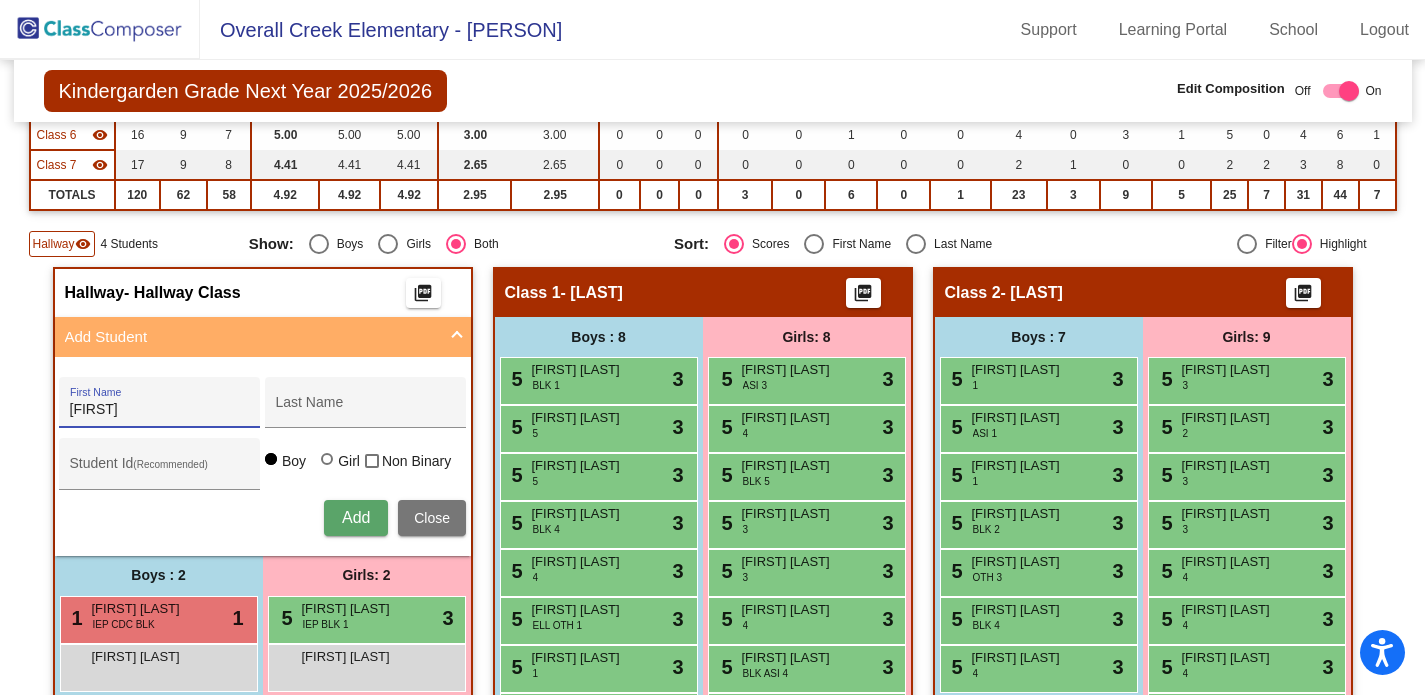 type on "[FIRST]" 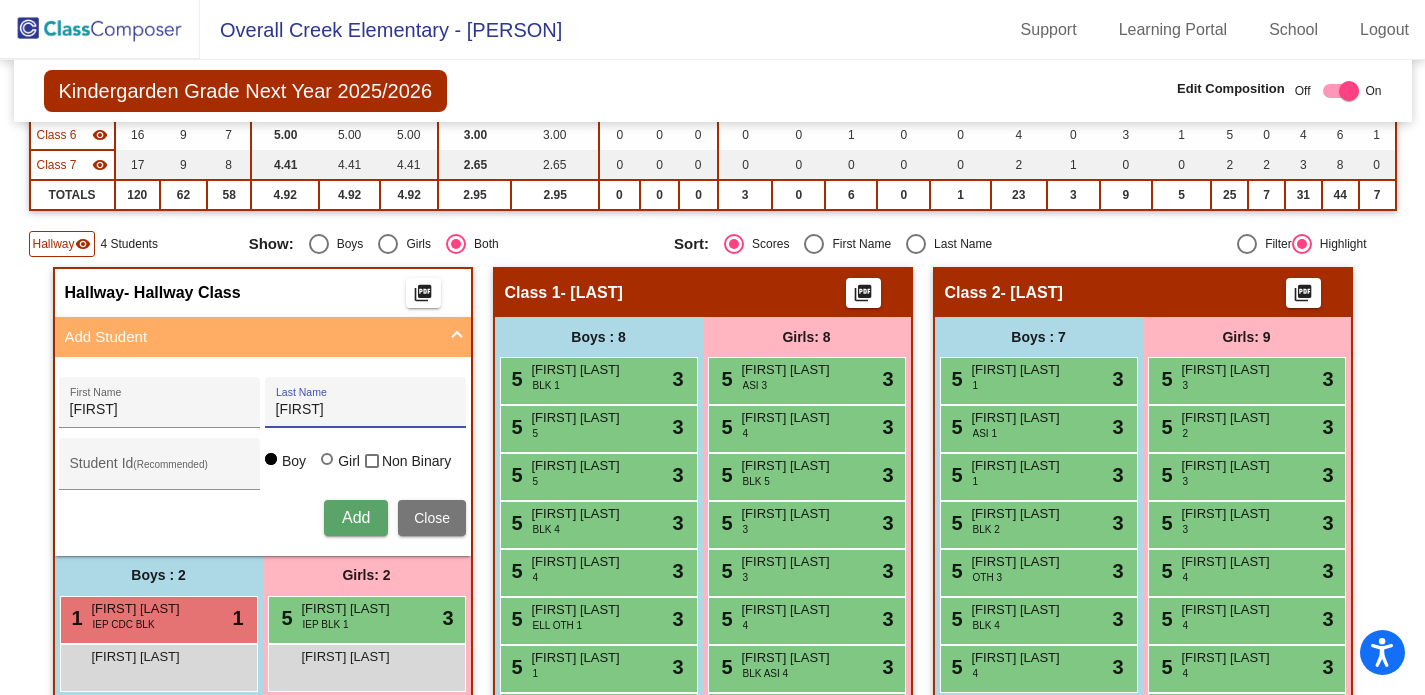 type on "[FIRST]" 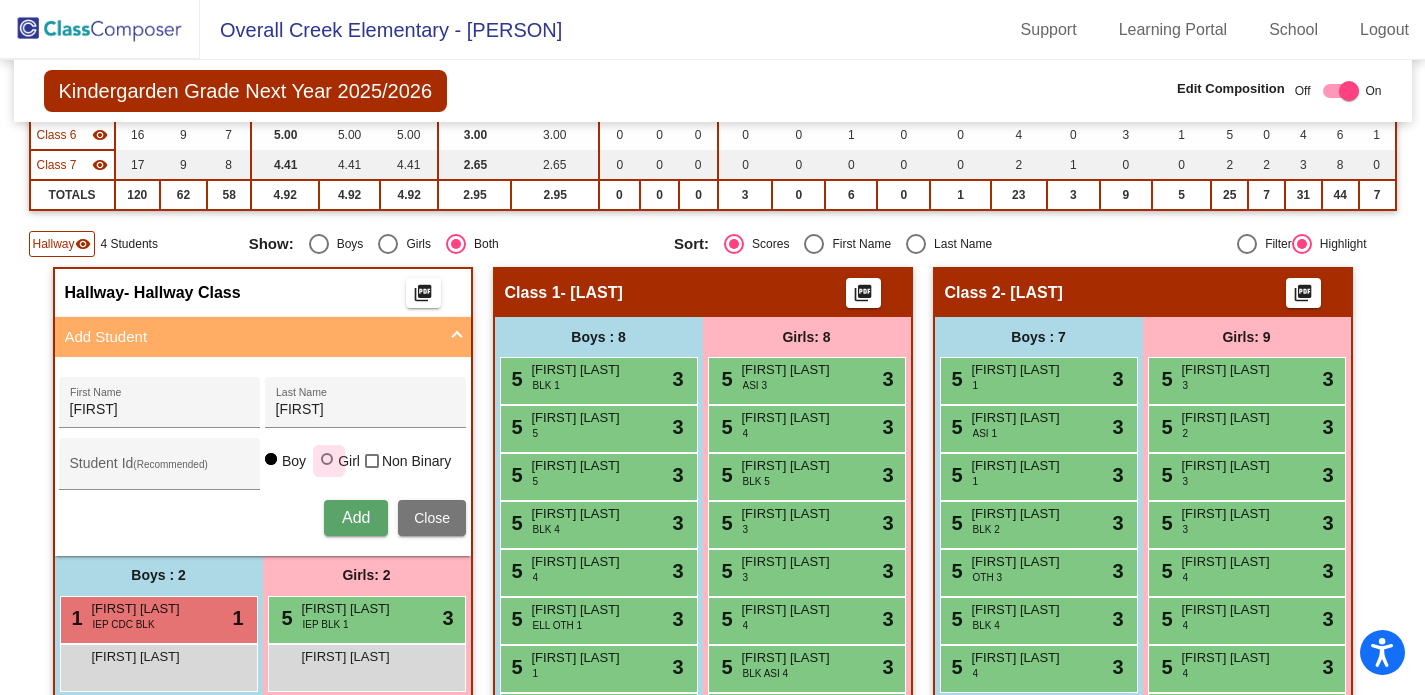 click at bounding box center (327, 459) 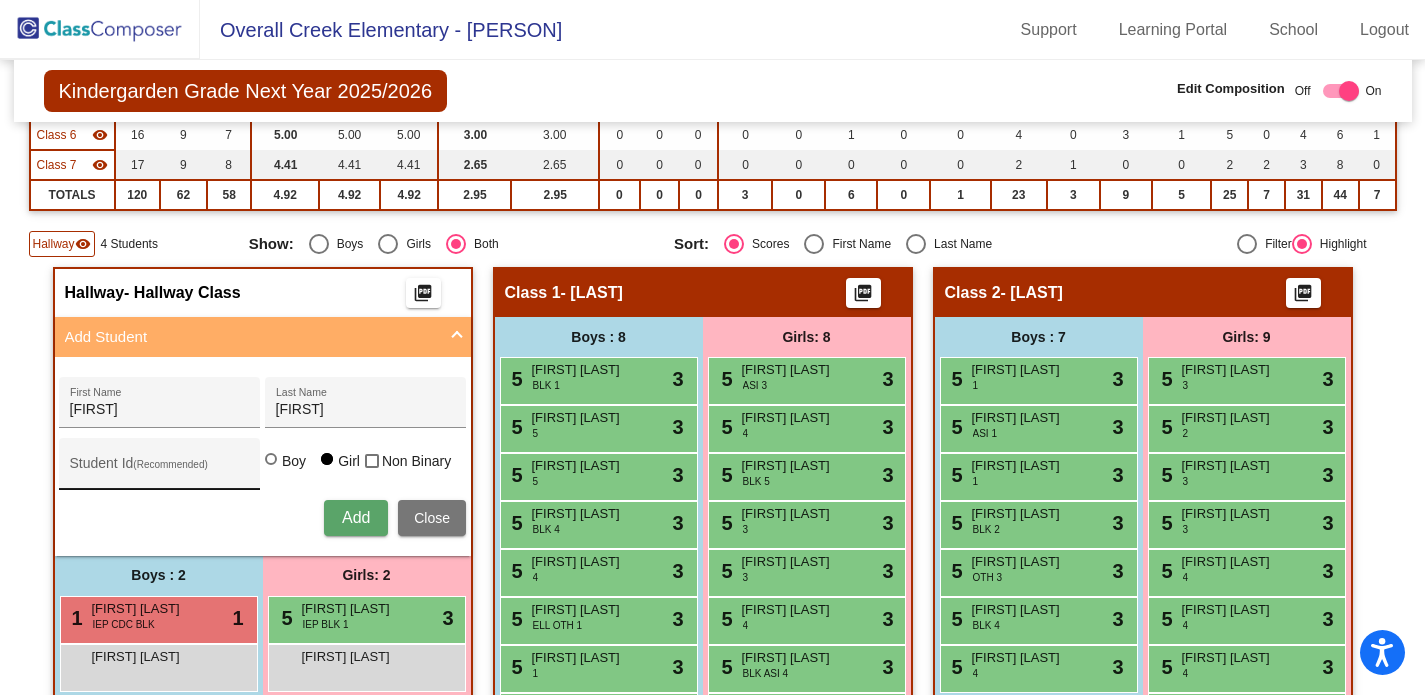 click on "Student Id  (Recommended)" at bounding box center (160, 471) 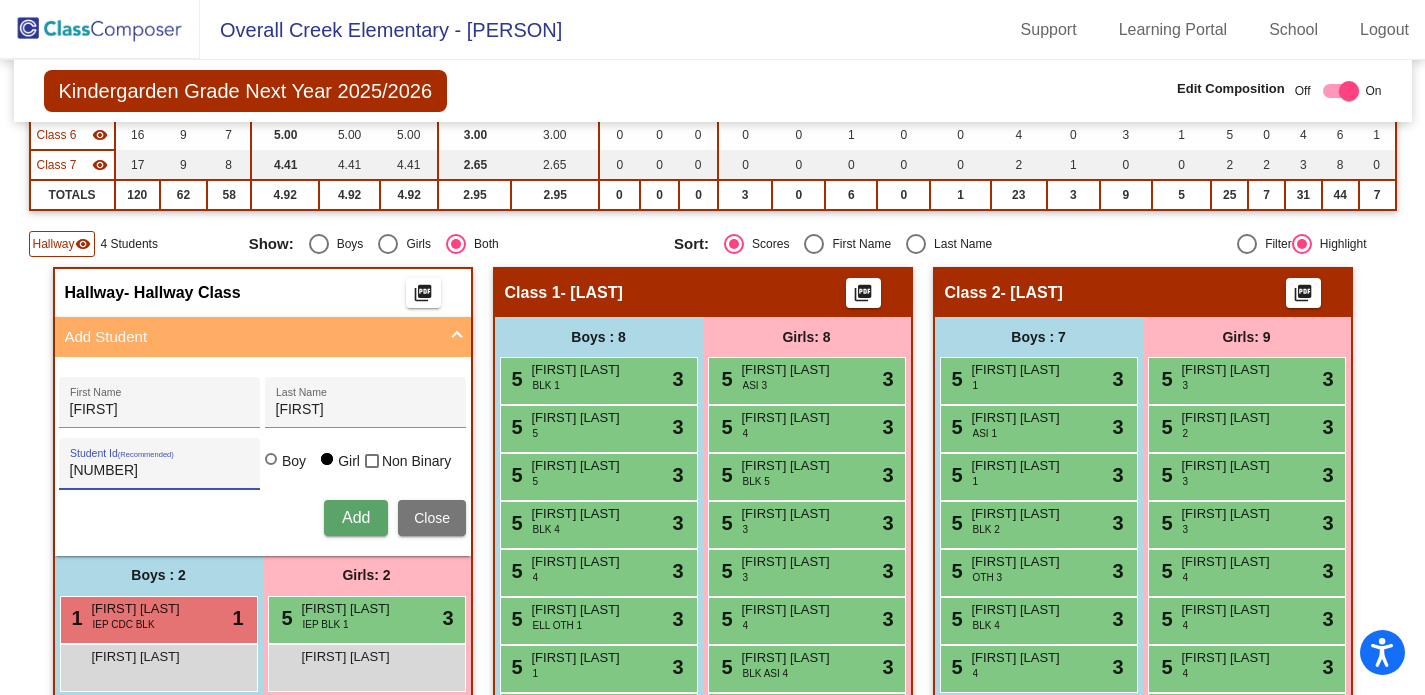 type on "[NUMBER]" 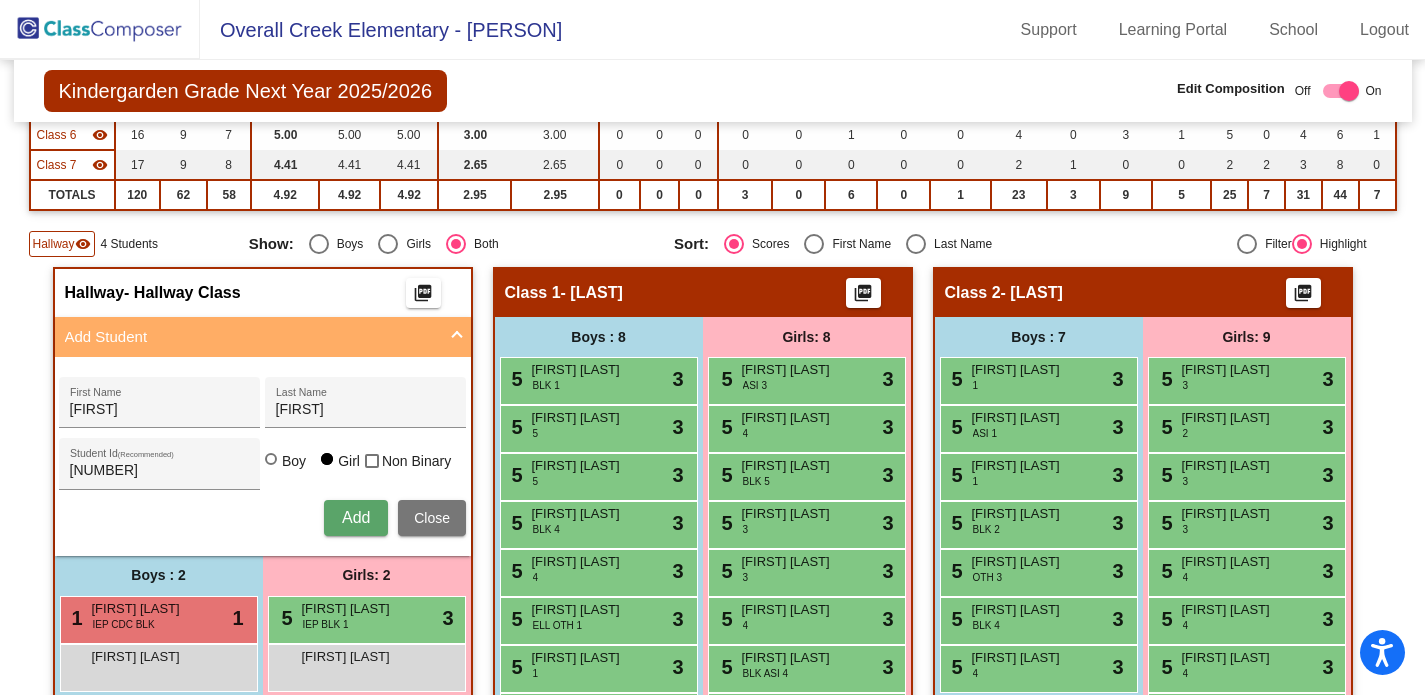 type 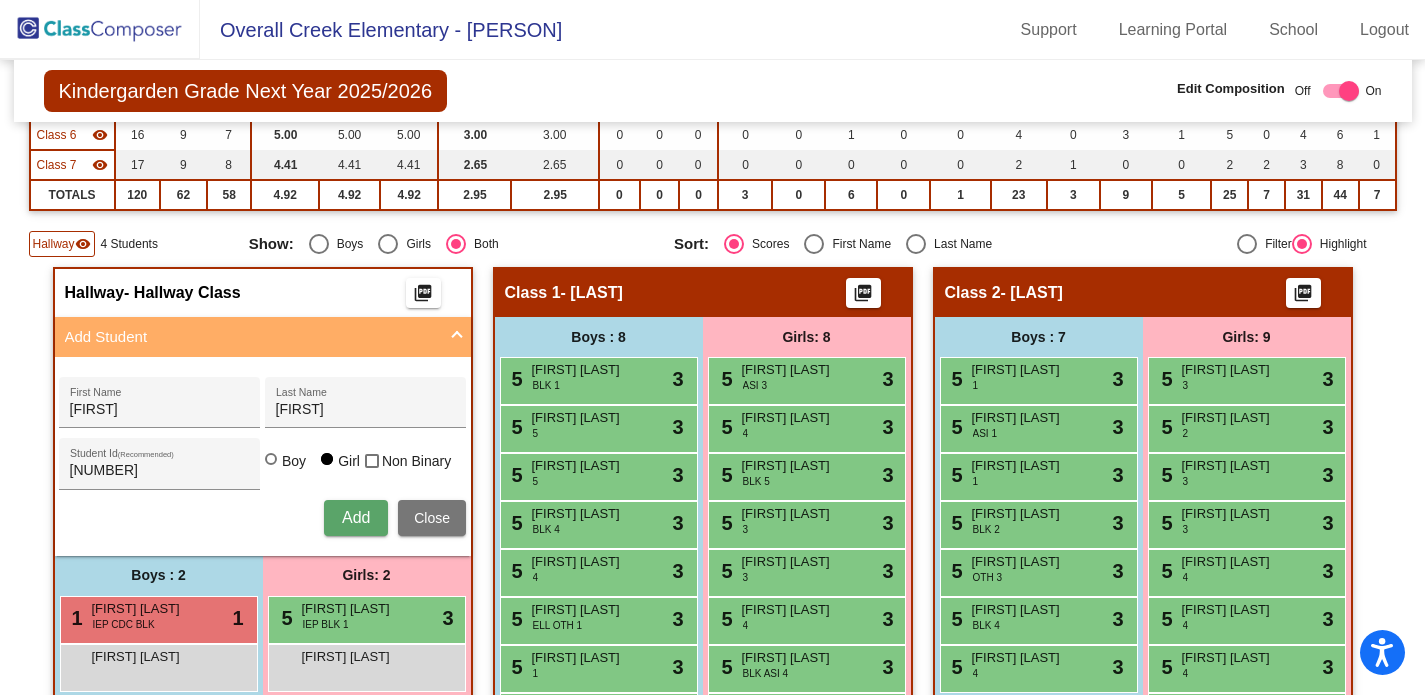 type 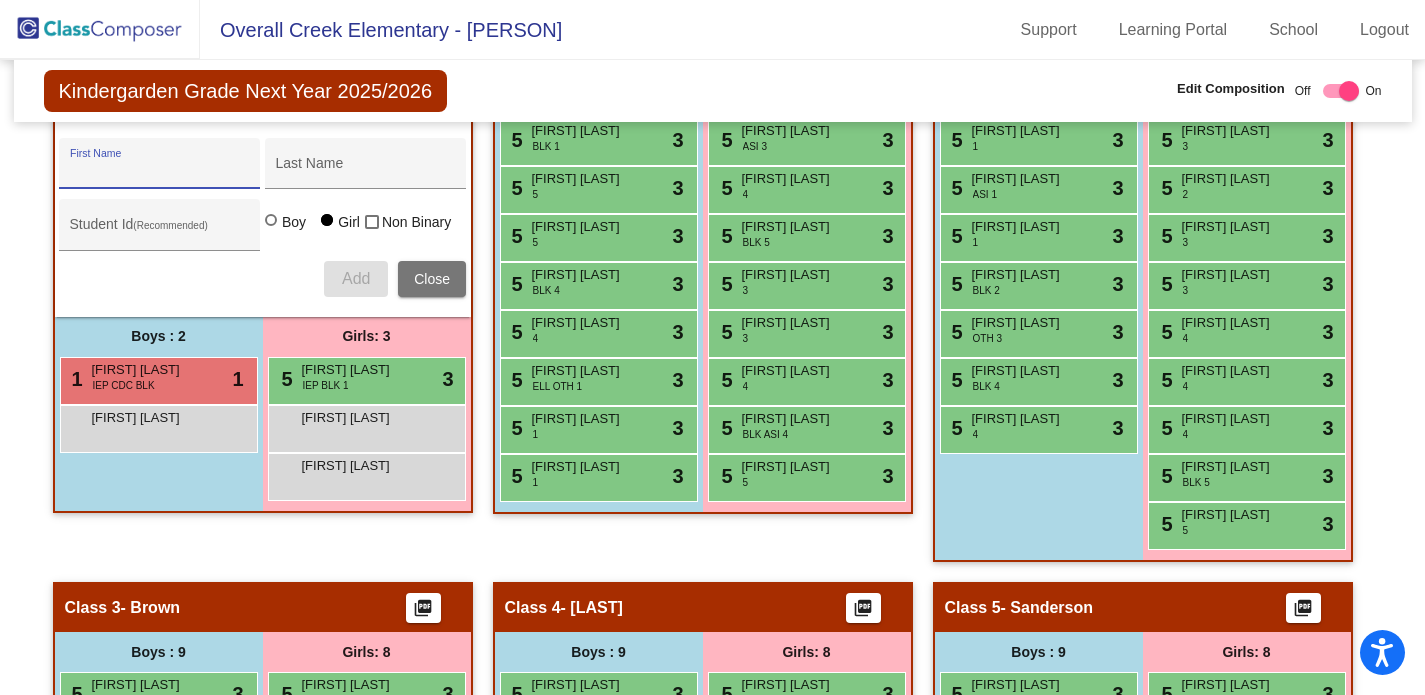 scroll, scrollTop: 630, scrollLeft: 0, axis: vertical 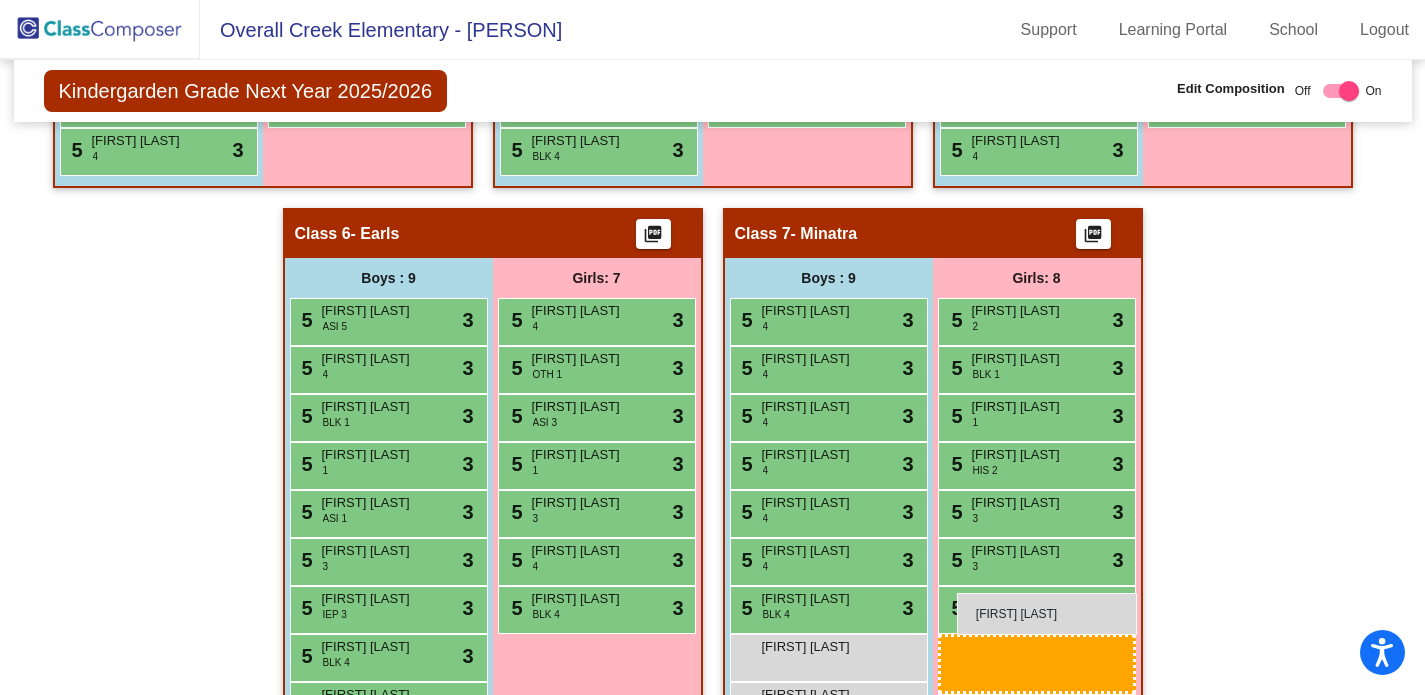 drag, startPoint x: 388, startPoint y: 400, endPoint x: 957, endPoint y: 593, distance: 600.84106 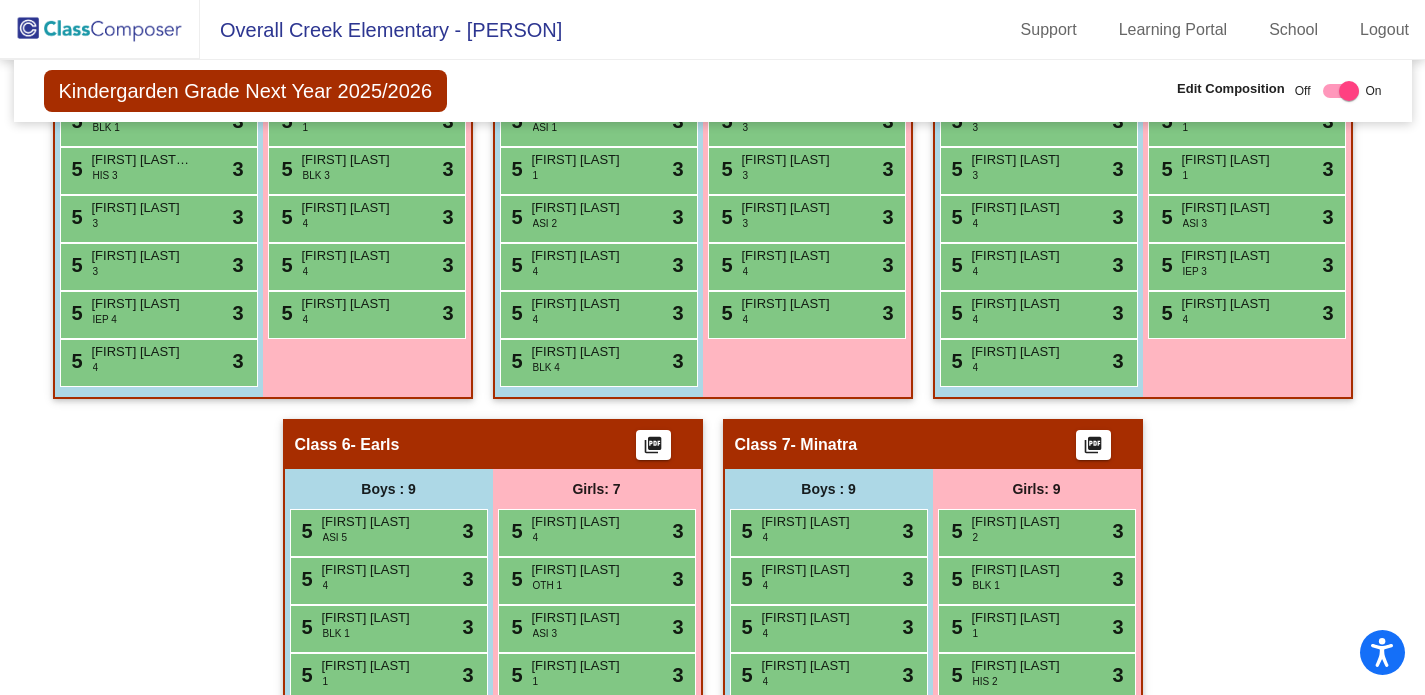 scroll, scrollTop: 1549, scrollLeft: 0, axis: vertical 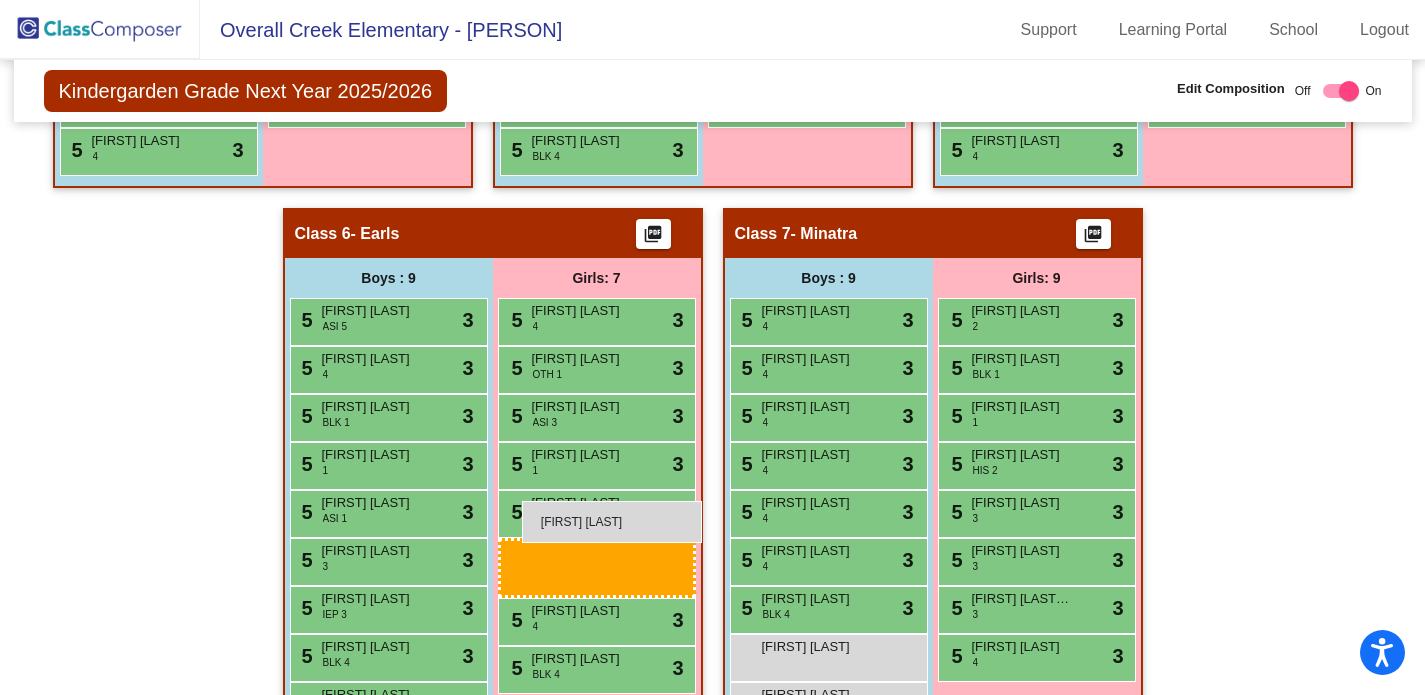 drag, startPoint x: 1060, startPoint y: 649, endPoint x: 522, endPoint y: 501, distance: 557.98566 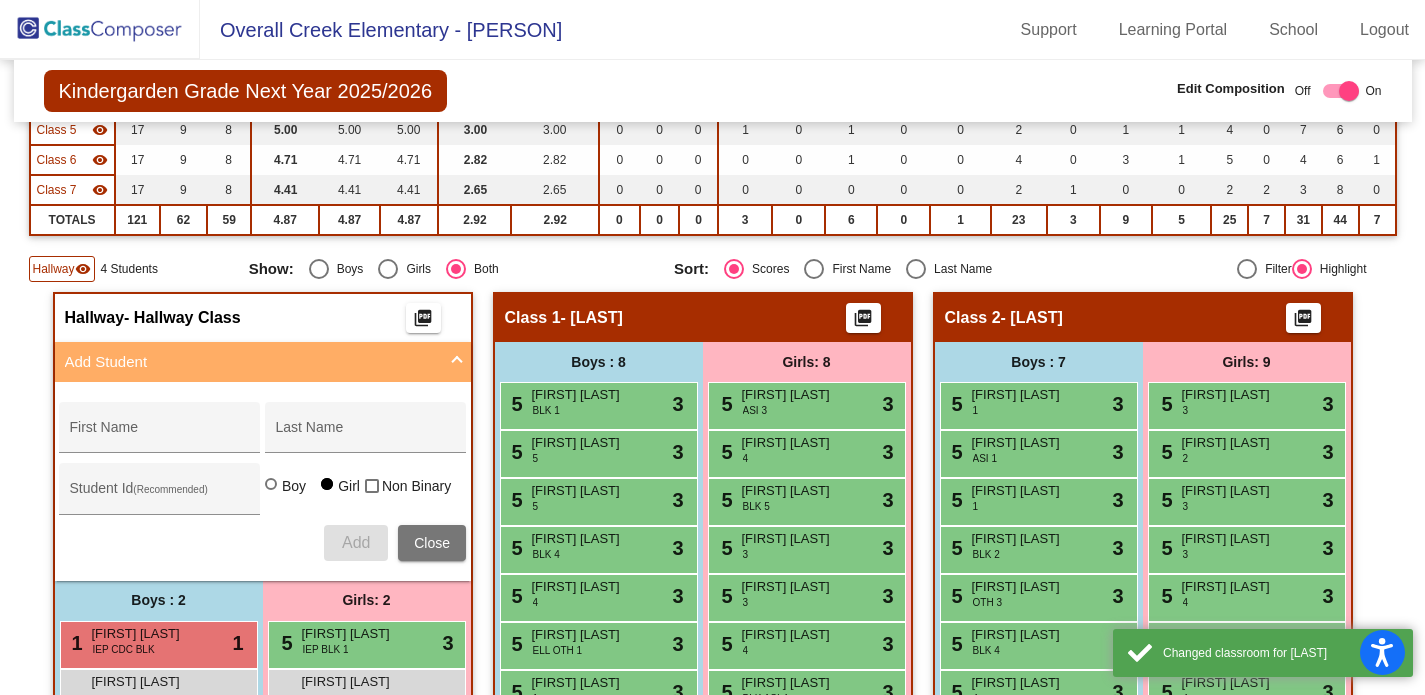 scroll, scrollTop: 17, scrollLeft: 0, axis: vertical 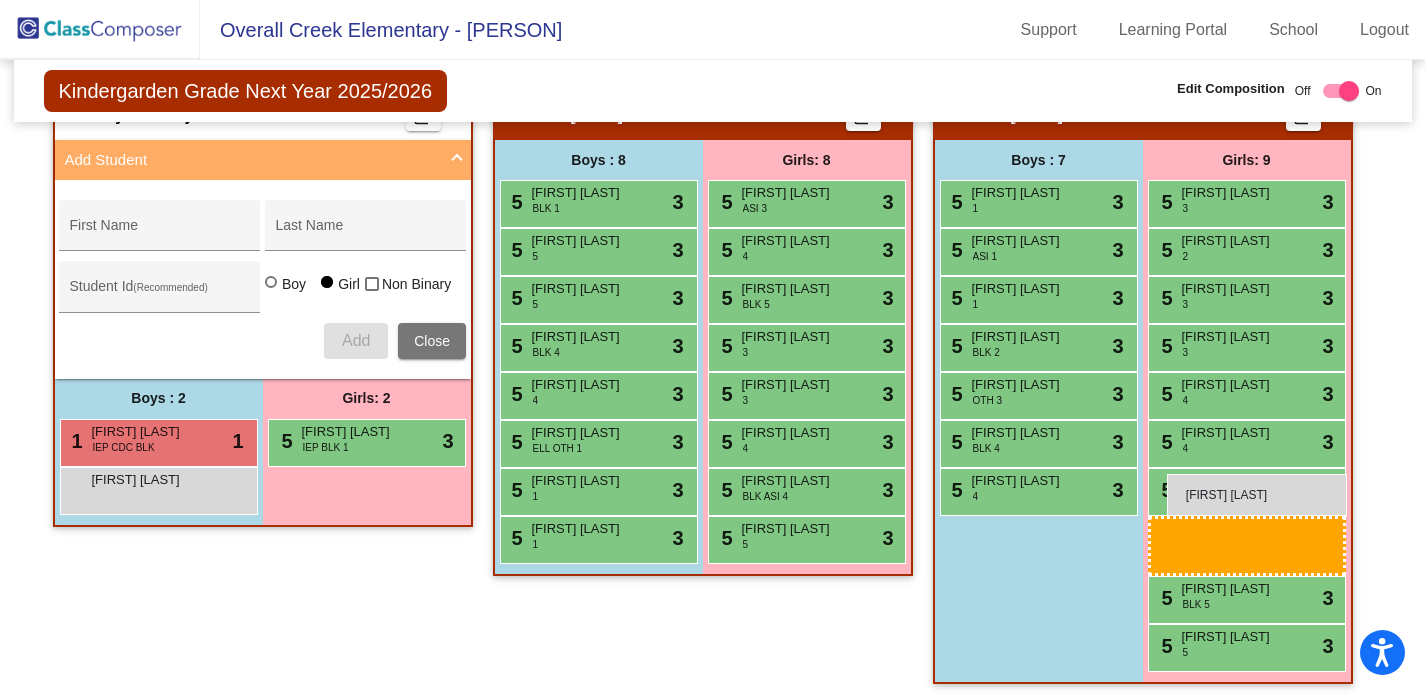 drag, startPoint x: 319, startPoint y: 410, endPoint x: 1167, endPoint y: 473, distance: 850.337 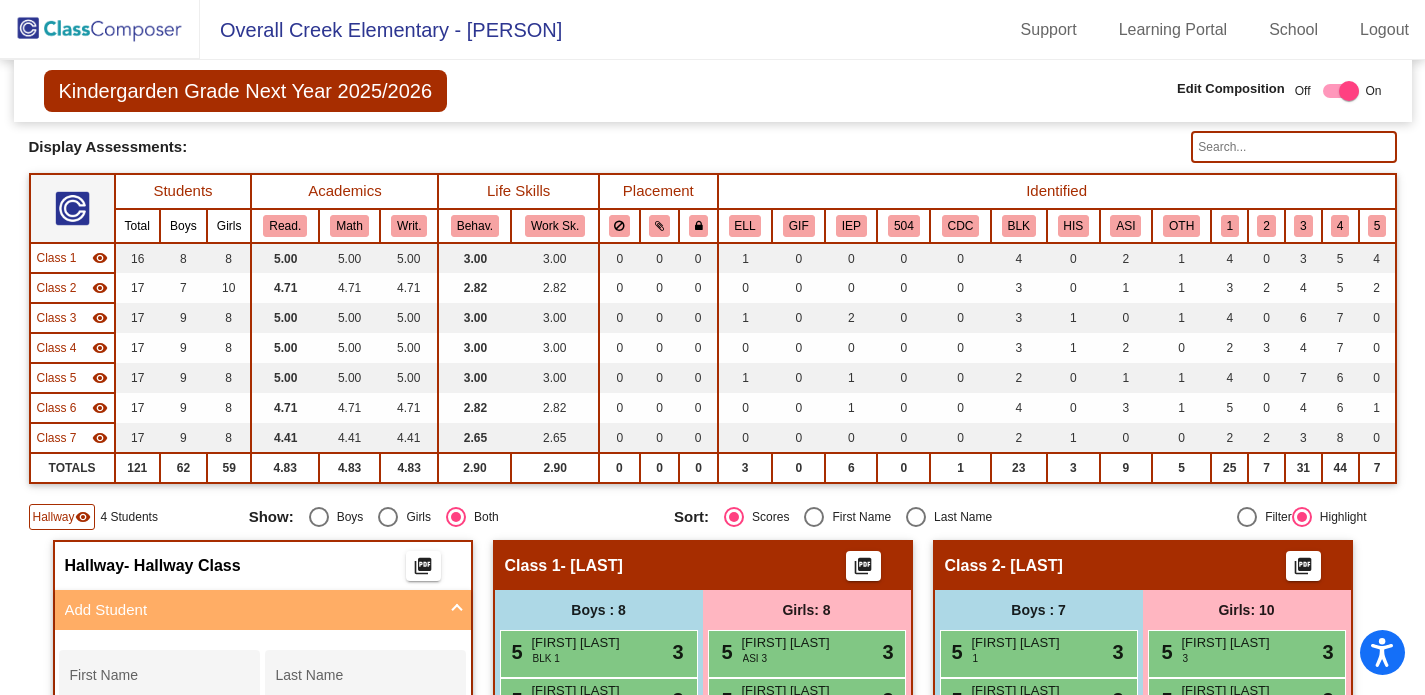scroll, scrollTop: 83, scrollLeft: 0, axis: vertical 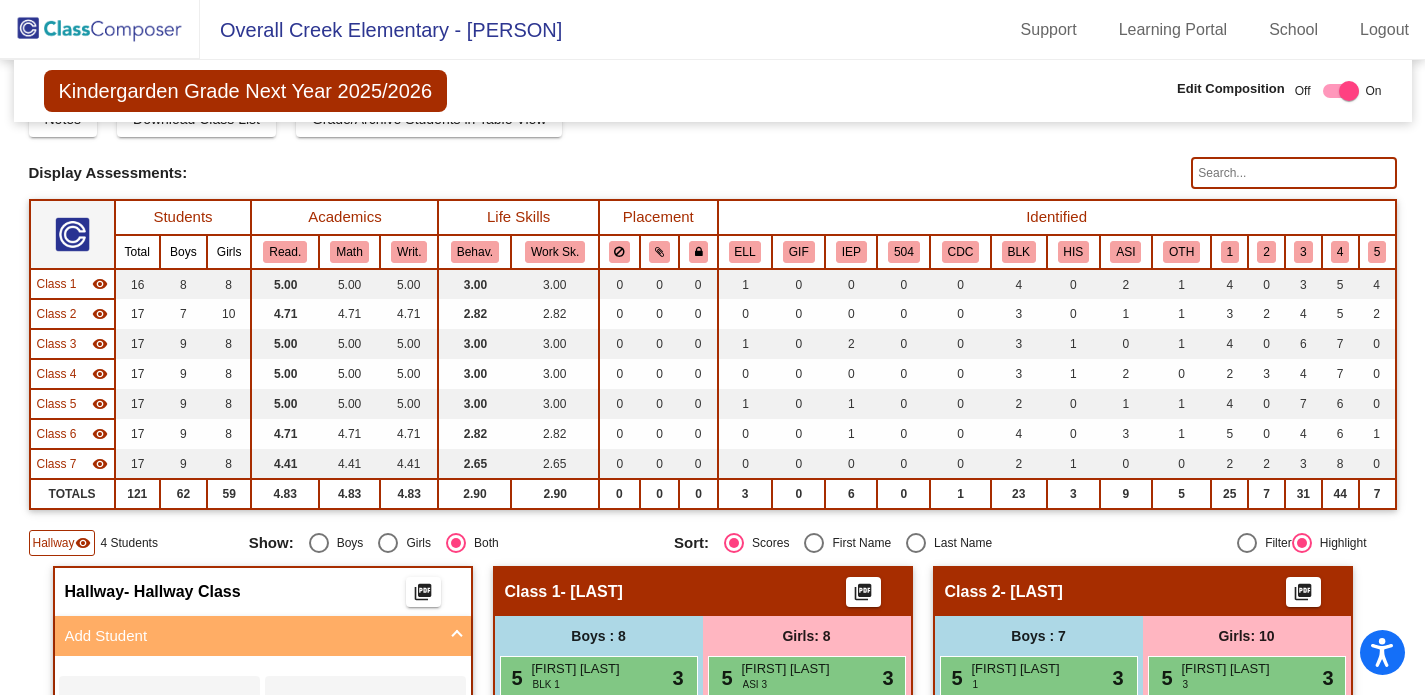 click 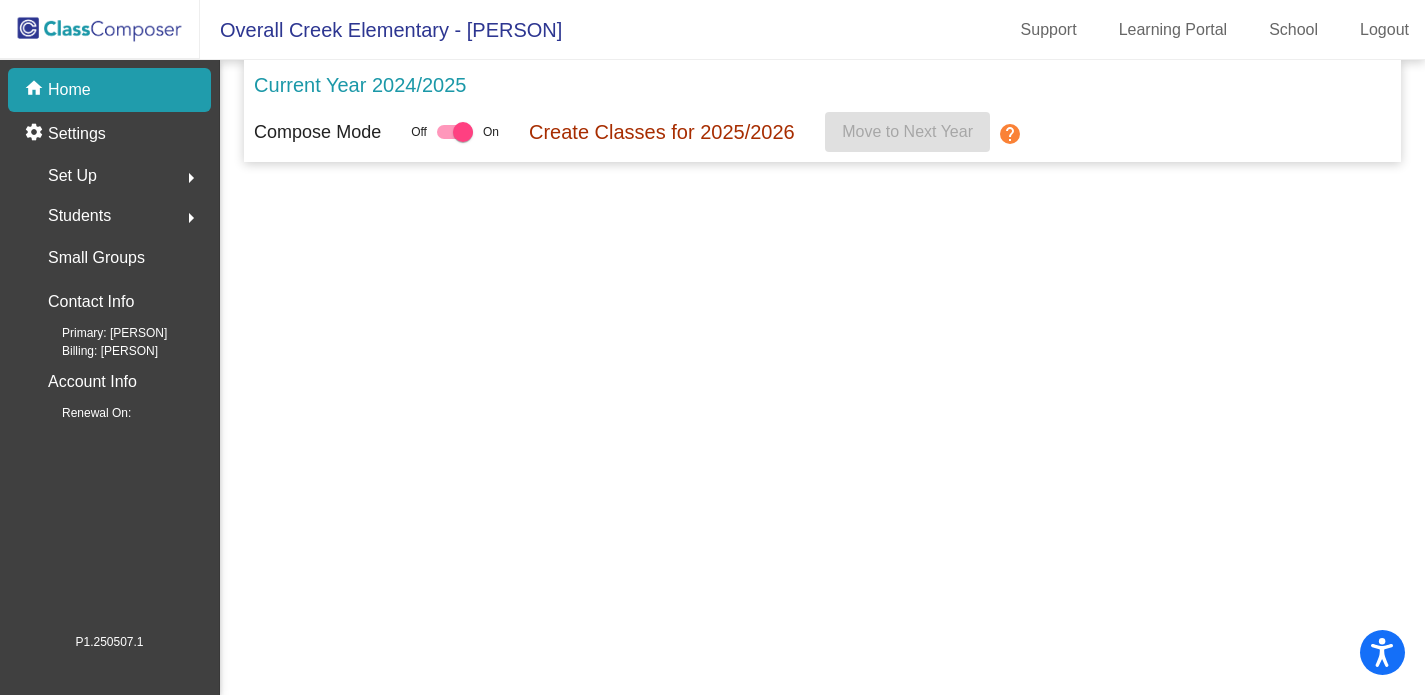 scroll, scrollTop: 0, scrollLeft: 0, axis: both 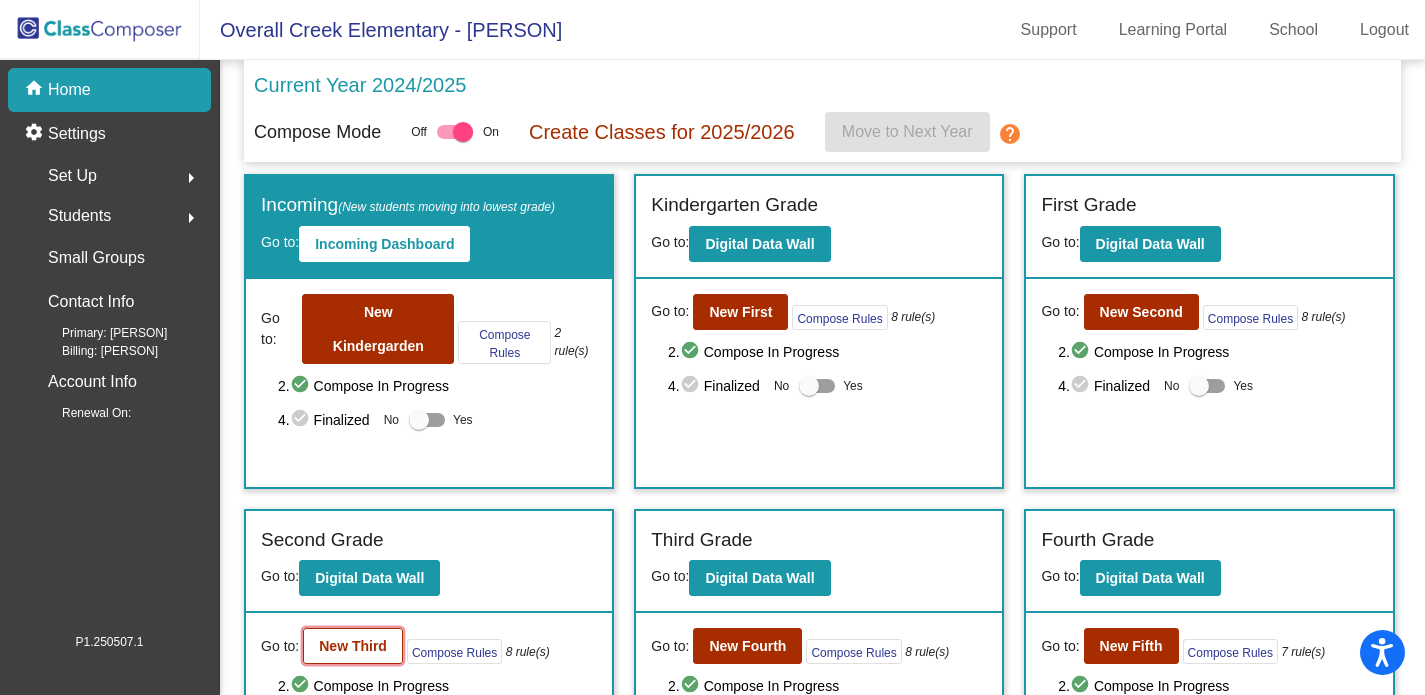 click on "New Third" 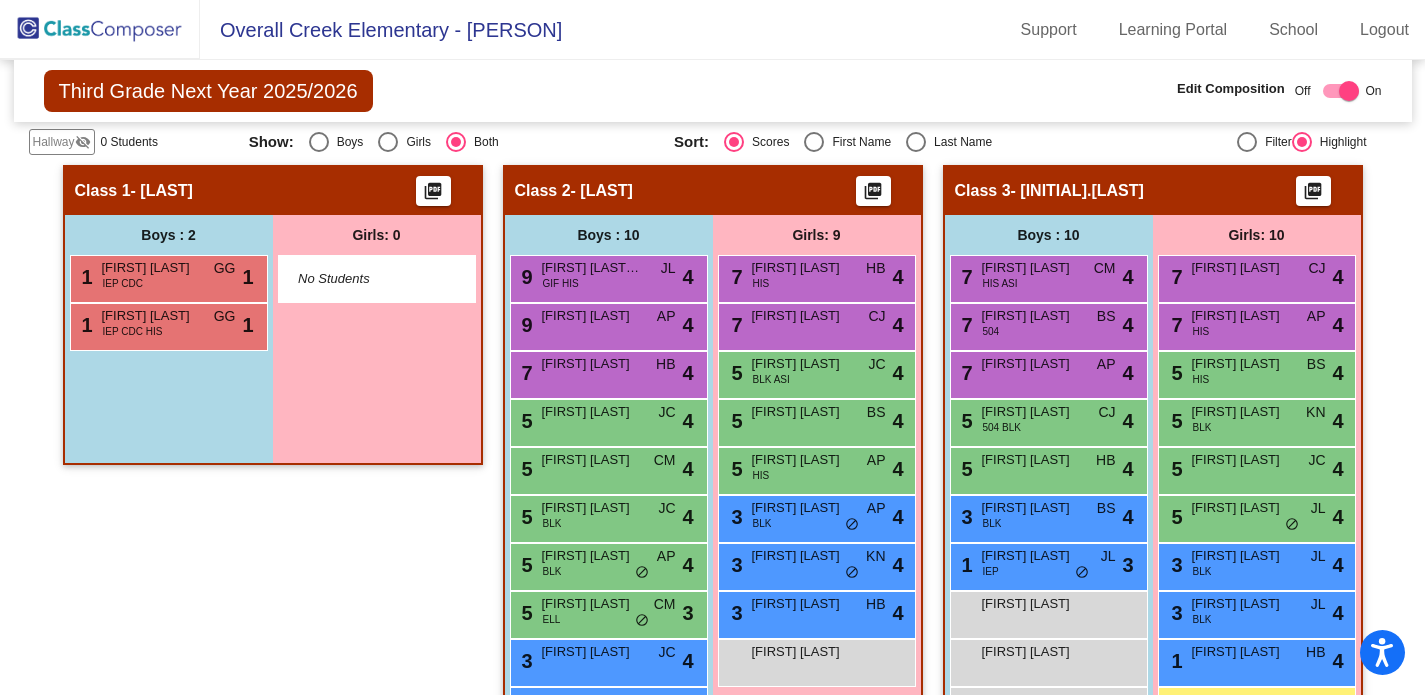 scroll, scrollTop: 574, scrollLeft: 0, axis: vertical 